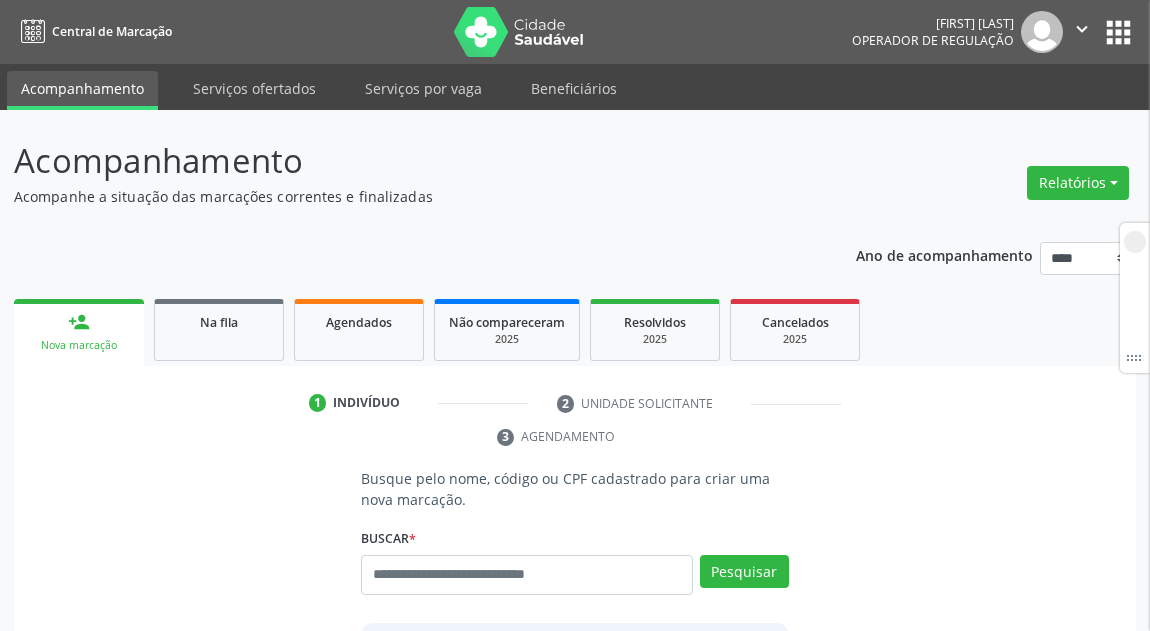 scroll, scrollTop: 0, scrollLeft: 0, axis: both 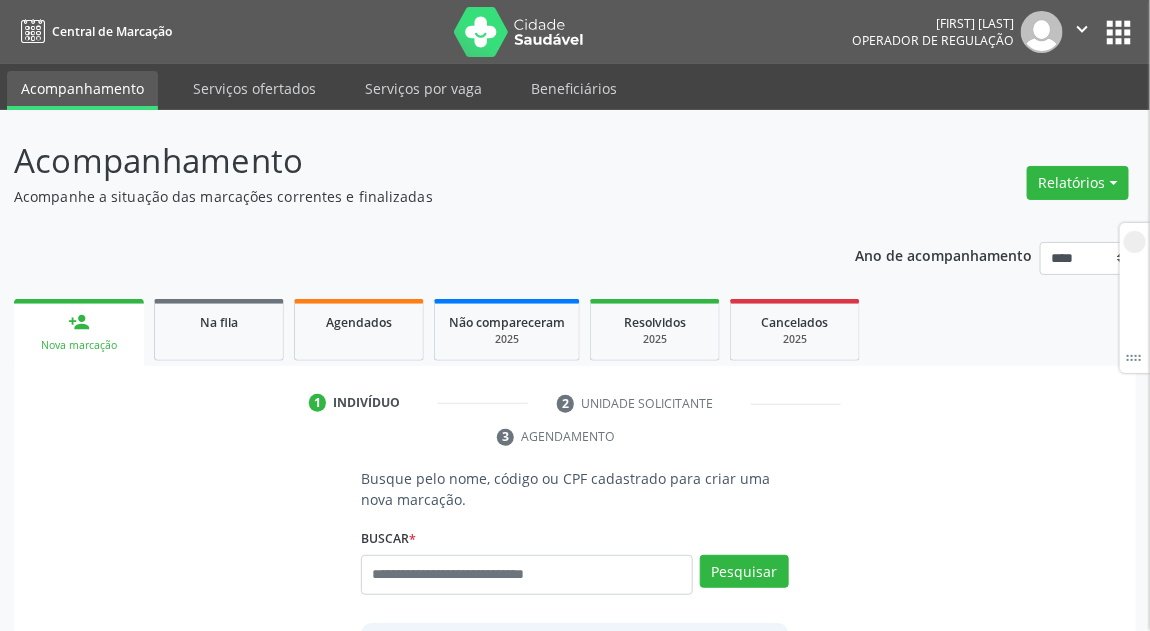 click at bounding box center (527, 575) 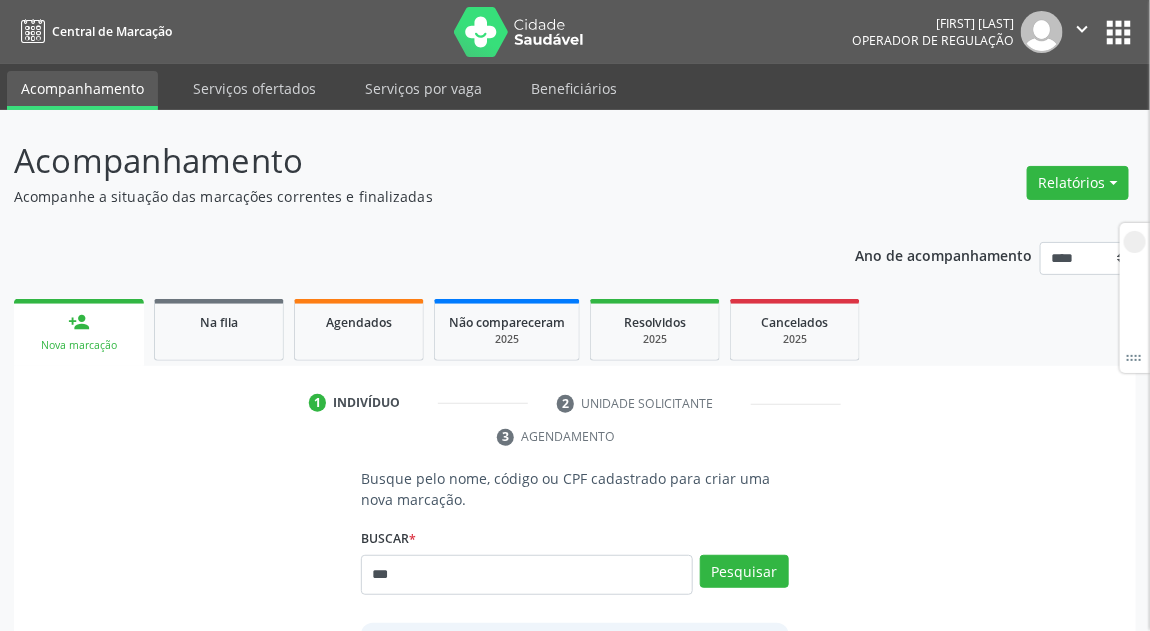 type on "***" 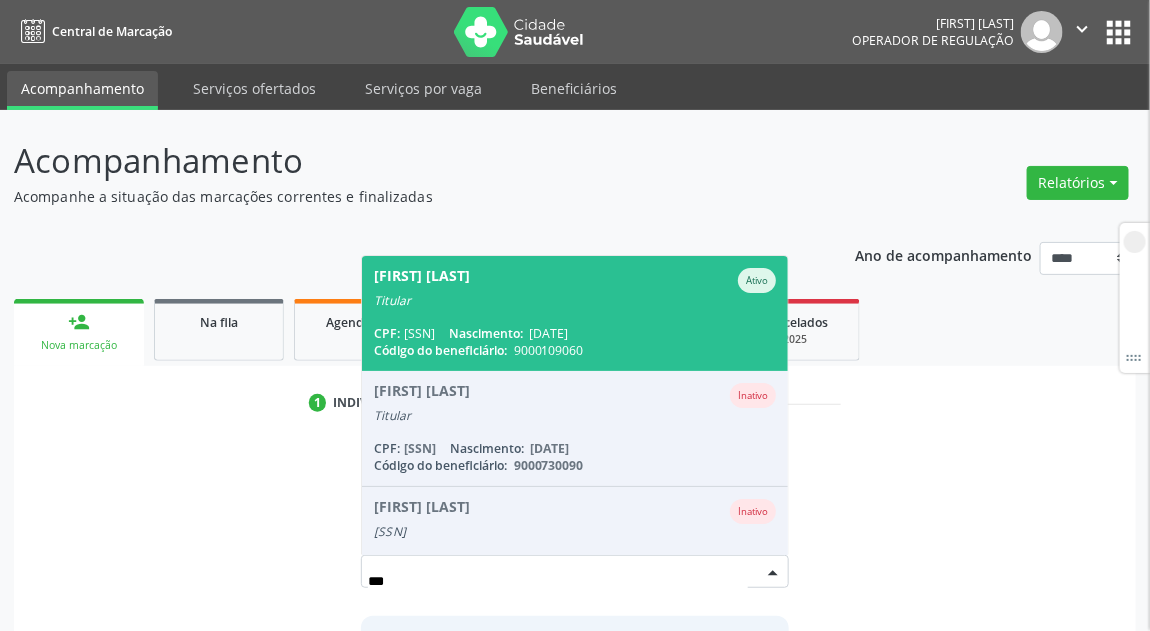 click on "***" at bounding box center (558, 582) 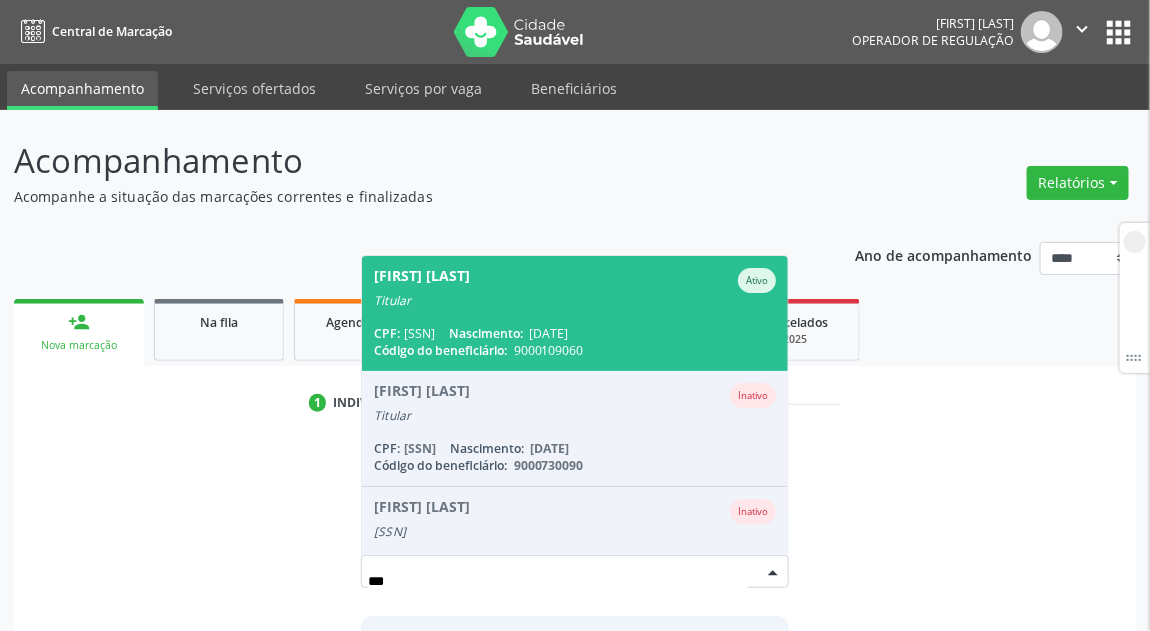 click on "Adahira Marques Pereira
Ativo
Titular
CPF:
123.893.904-04
Nascimento:
17/12/1953
Código do beneficiário:
9000109060" at bounding box center [575, 313] 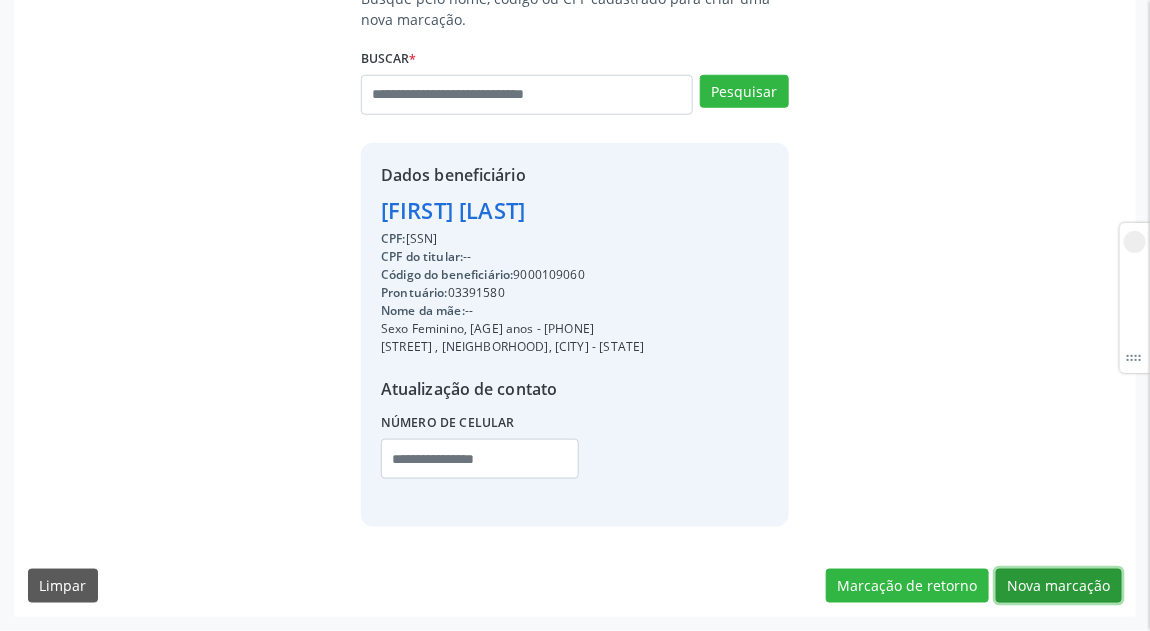 click on "Nova marcação" at bounding box center (1059, 586) 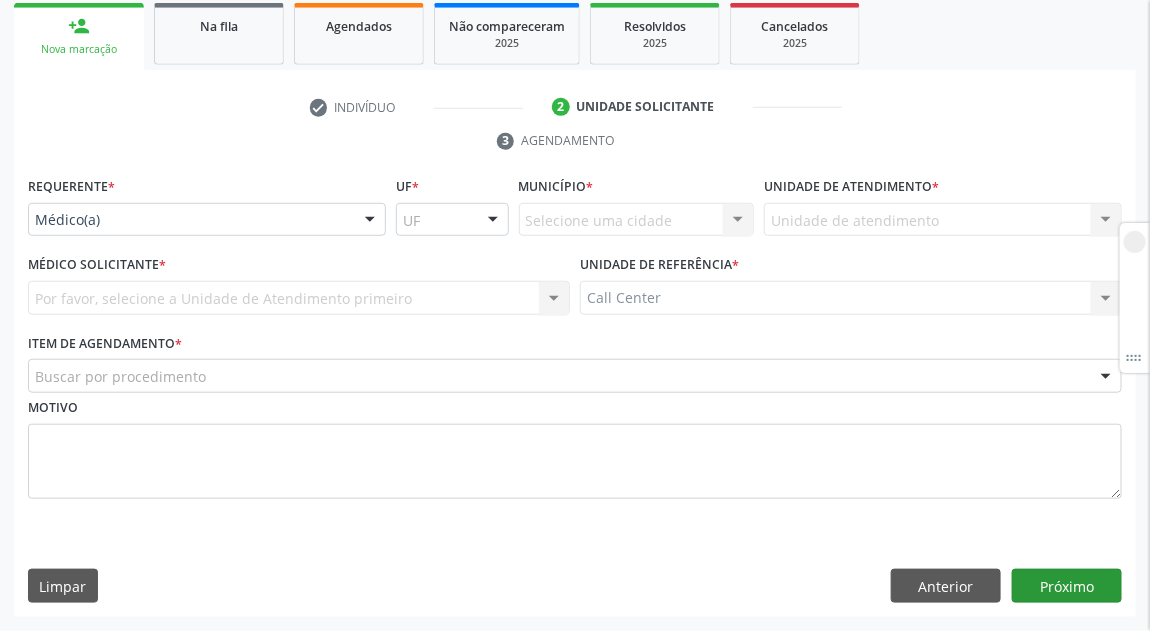 scroll, scrollTop: 297, scrollLeft: 0, axis: vertical 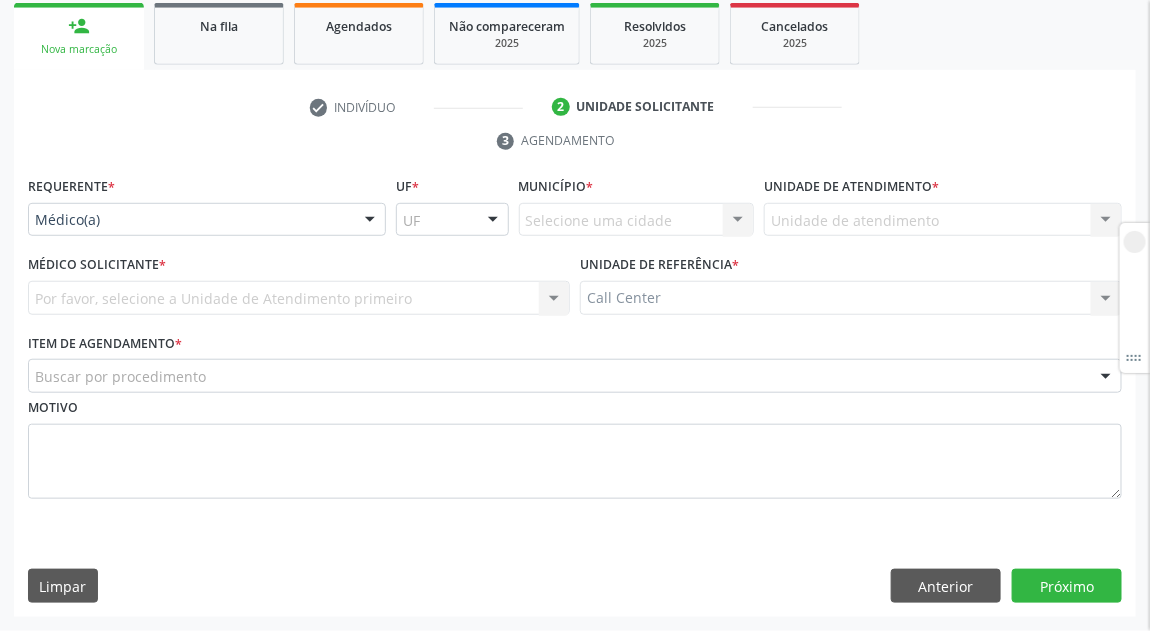 click on "Médico(a)" at bounding box center (207, 220) 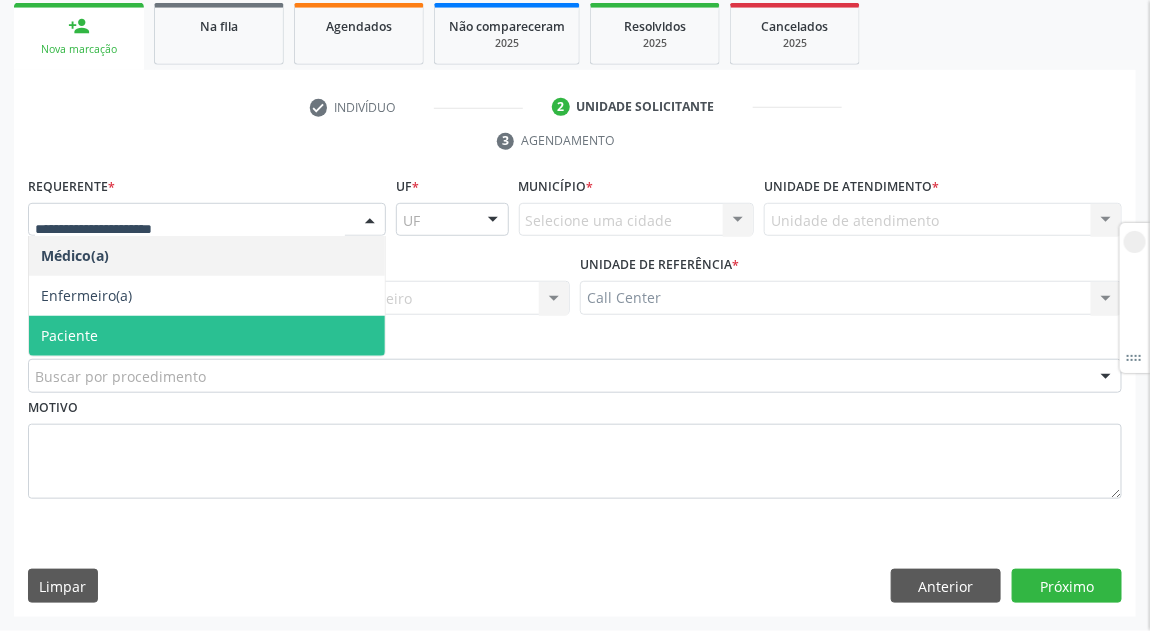 click on "Paciente" at bounding box center [207, 336] 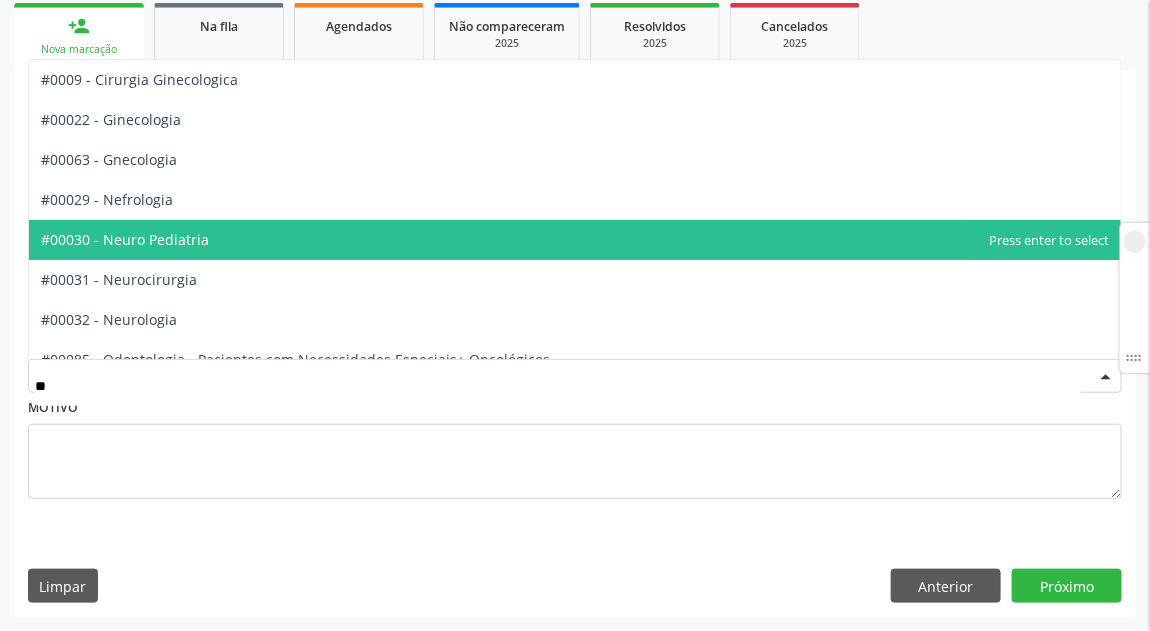 type on "***" 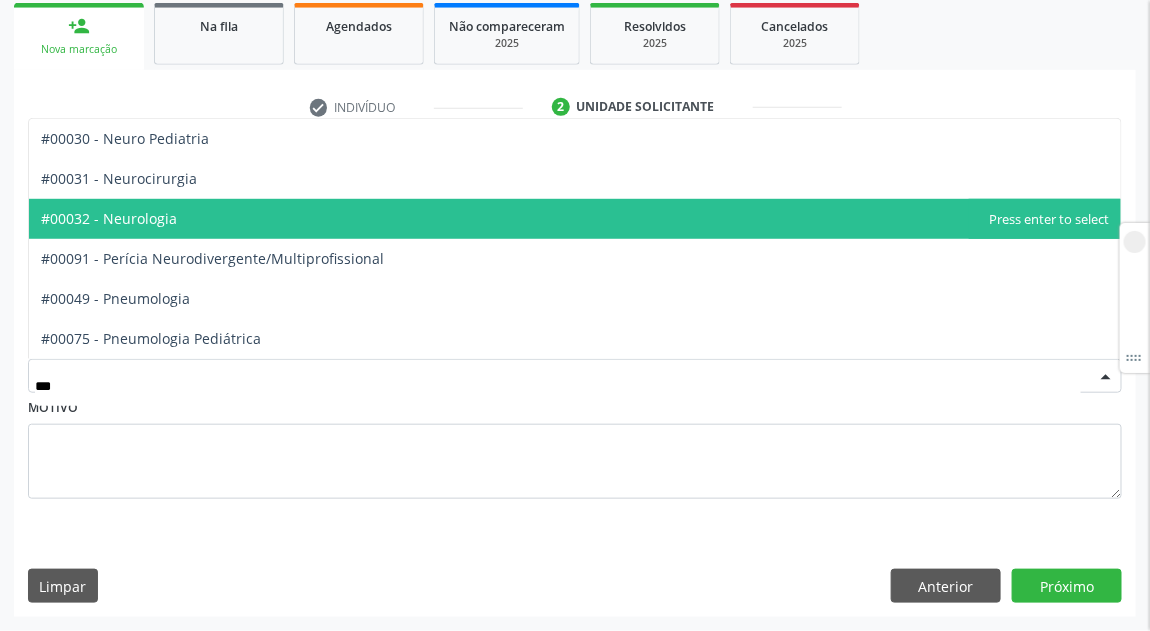 drag, startPoint x: 147, startPoint y: 172, endPoint x: 147, endPoint y: 216, distance: 44 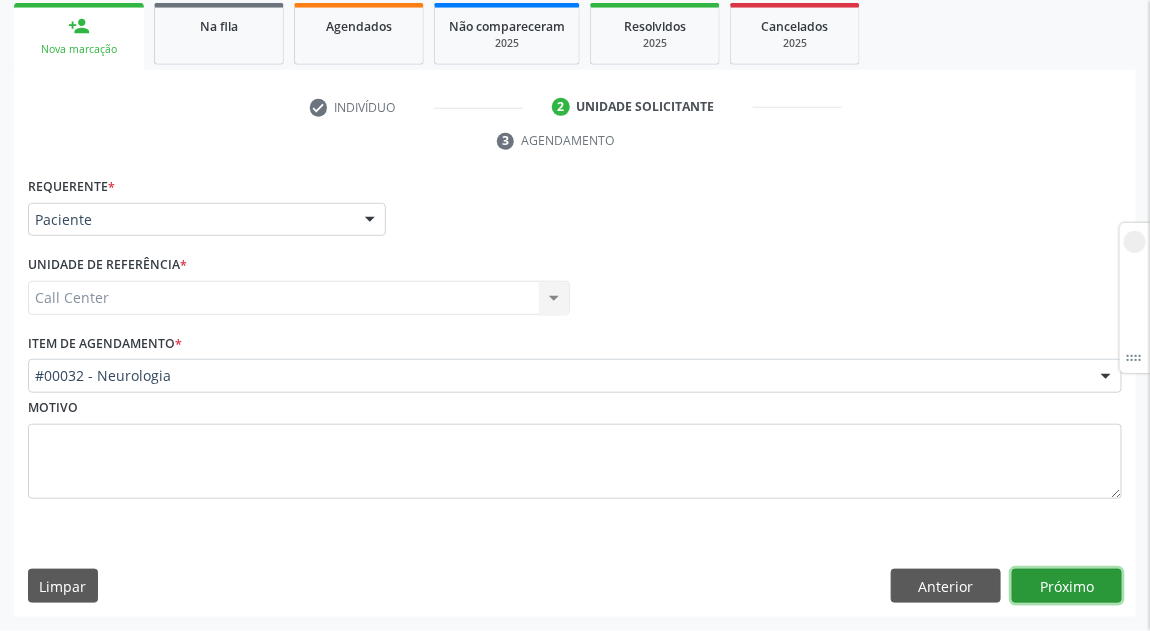click on "Próximo" at bounding box center [1067, 586] 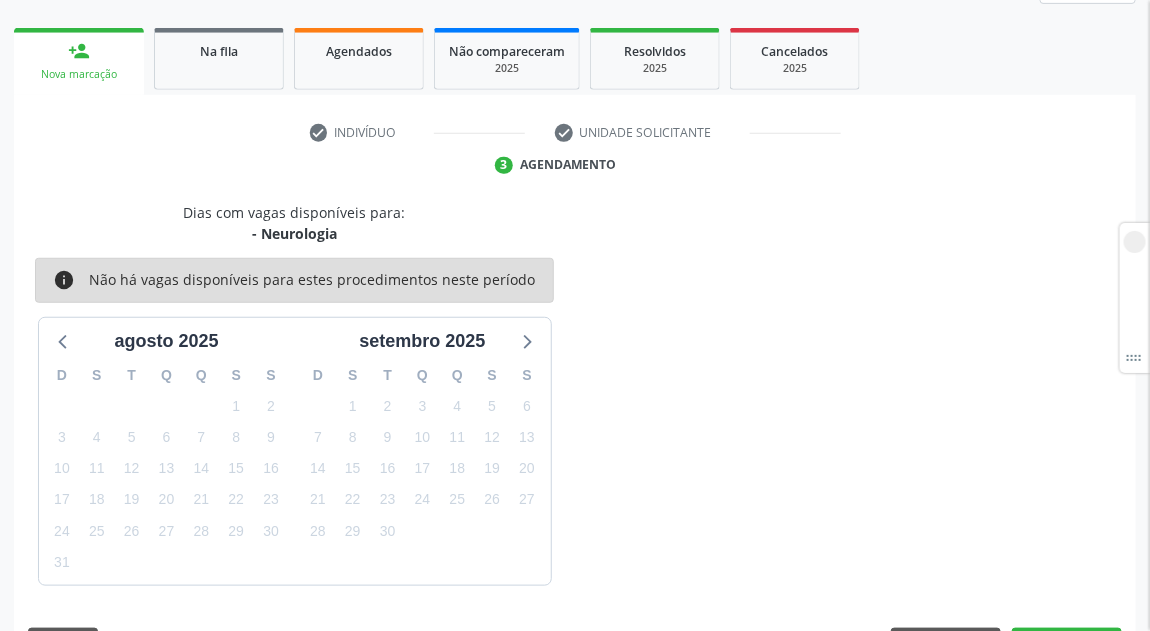 scroll, scrollTop: 297, scrollLeft: 0, axis: vertical 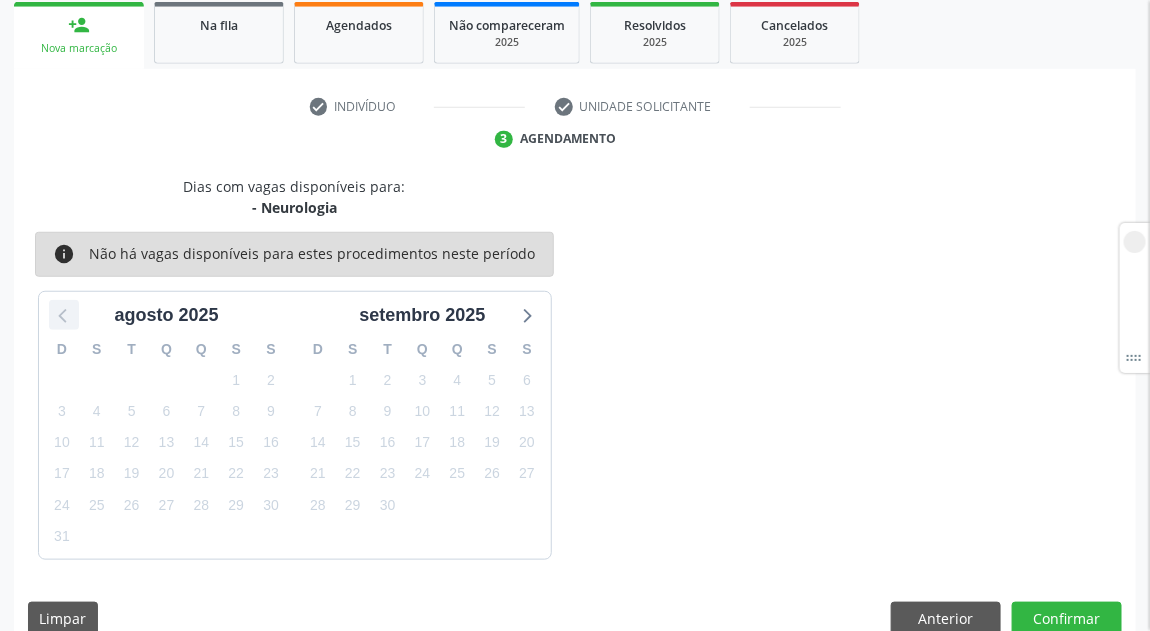 click 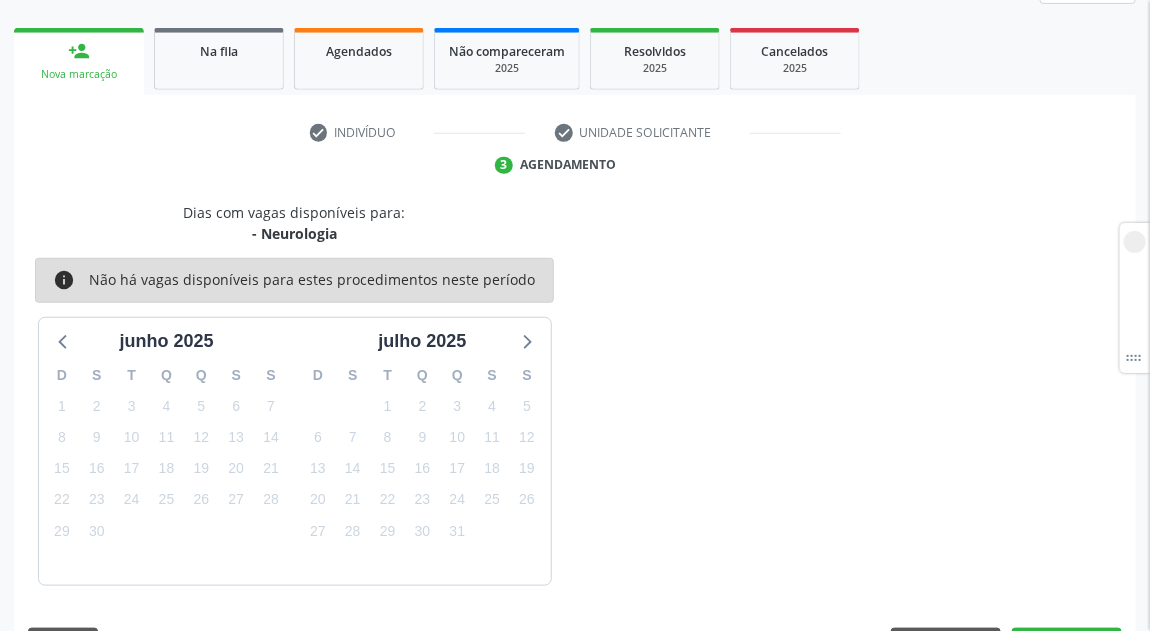 scroll, scrollTop: 297, scrollLeft: 0, axis: vertical 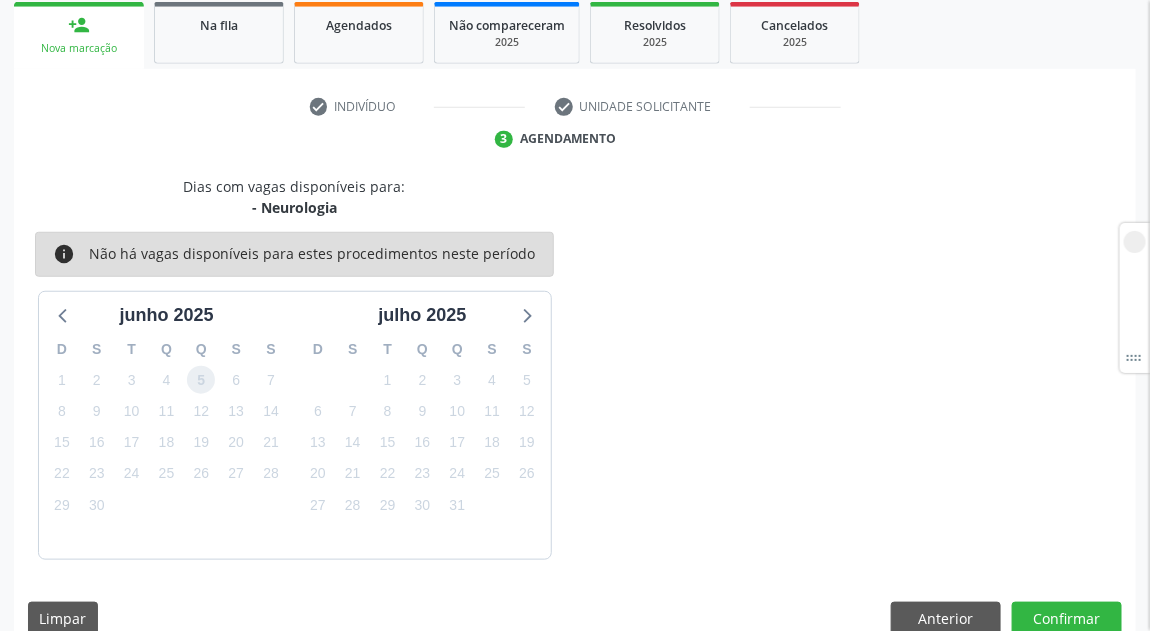 click on "5" at bounding box center [201, 380] 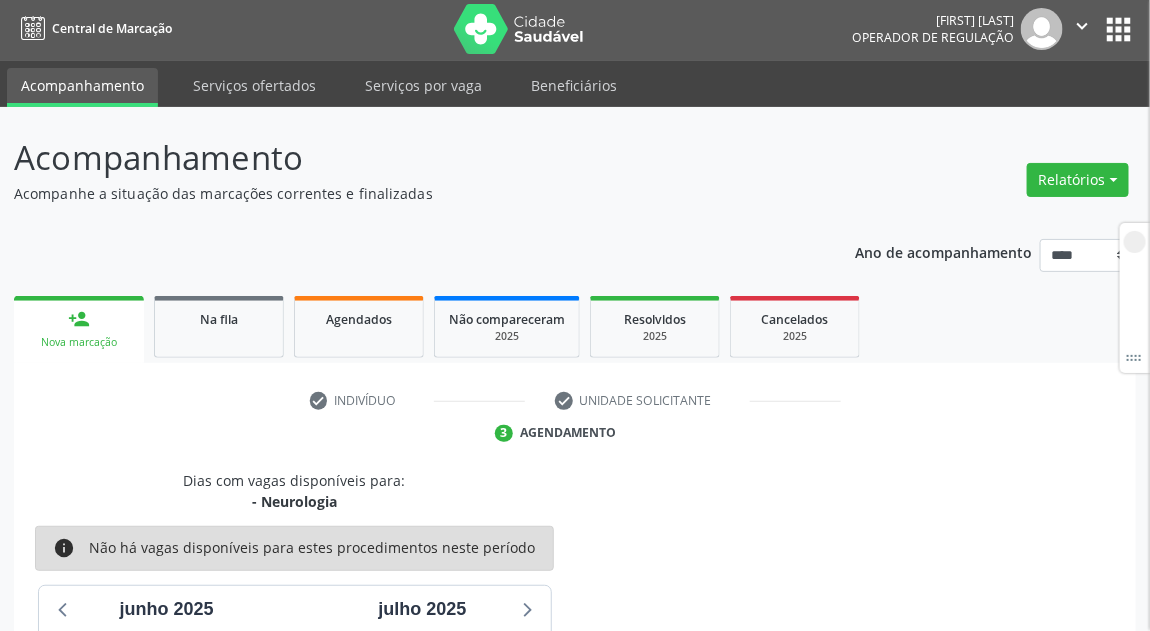 scroll, scrollTop: 0, scrollLeft: 0, axis: both 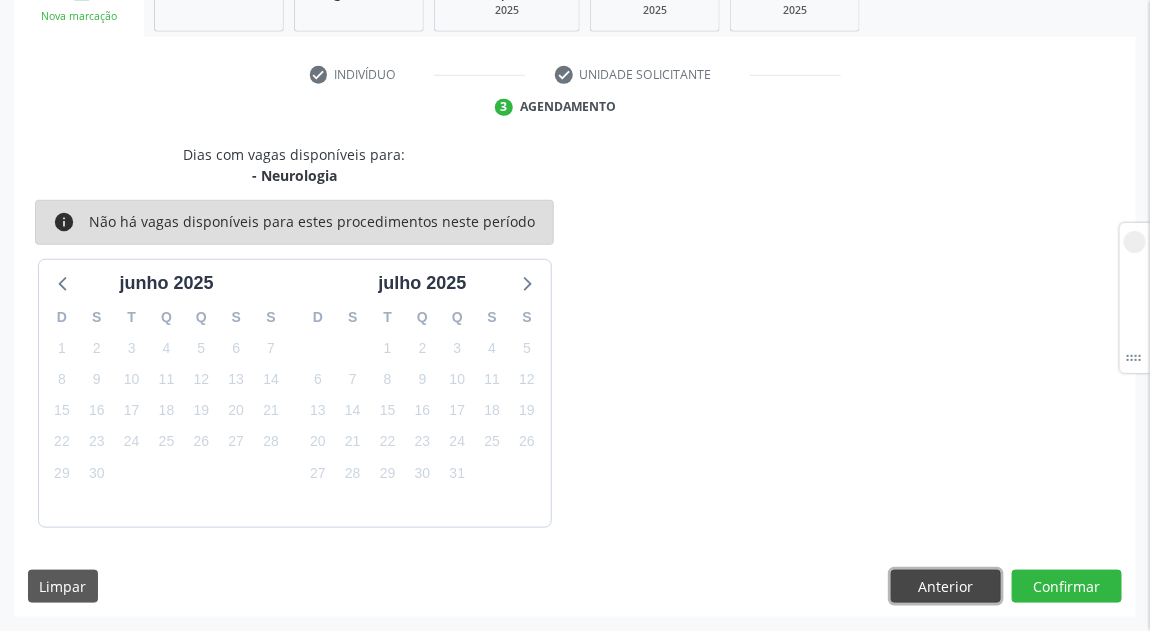 click on "Anterior" at bounding box center (946, 587) 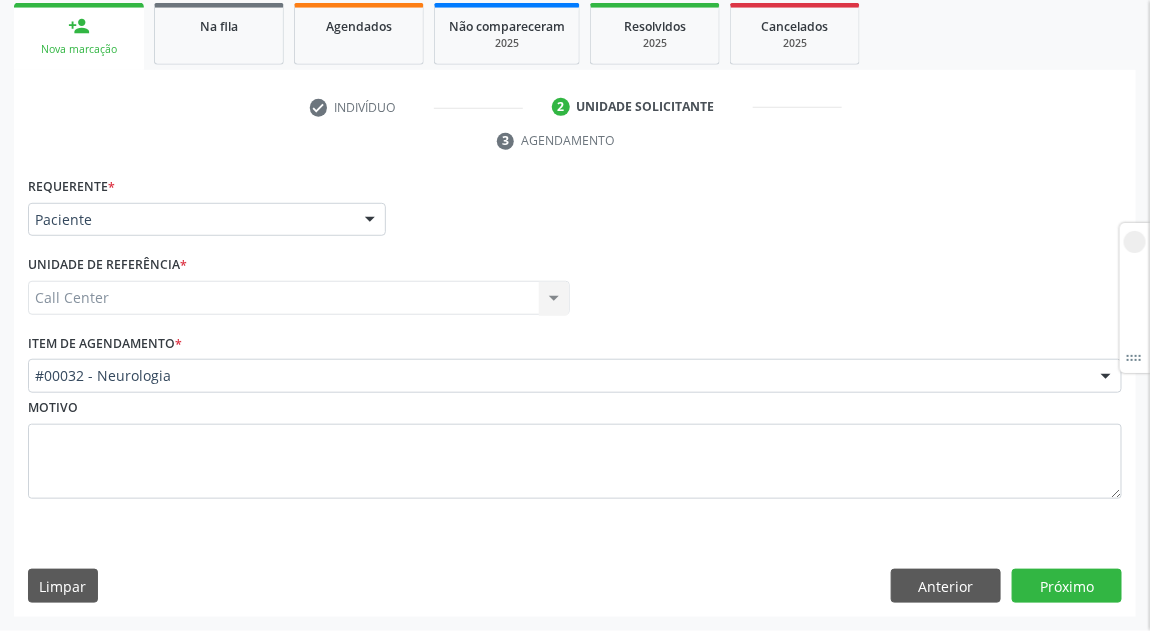 scroll, scrollTop: 297, scrollLeft: 0, axis: vertical 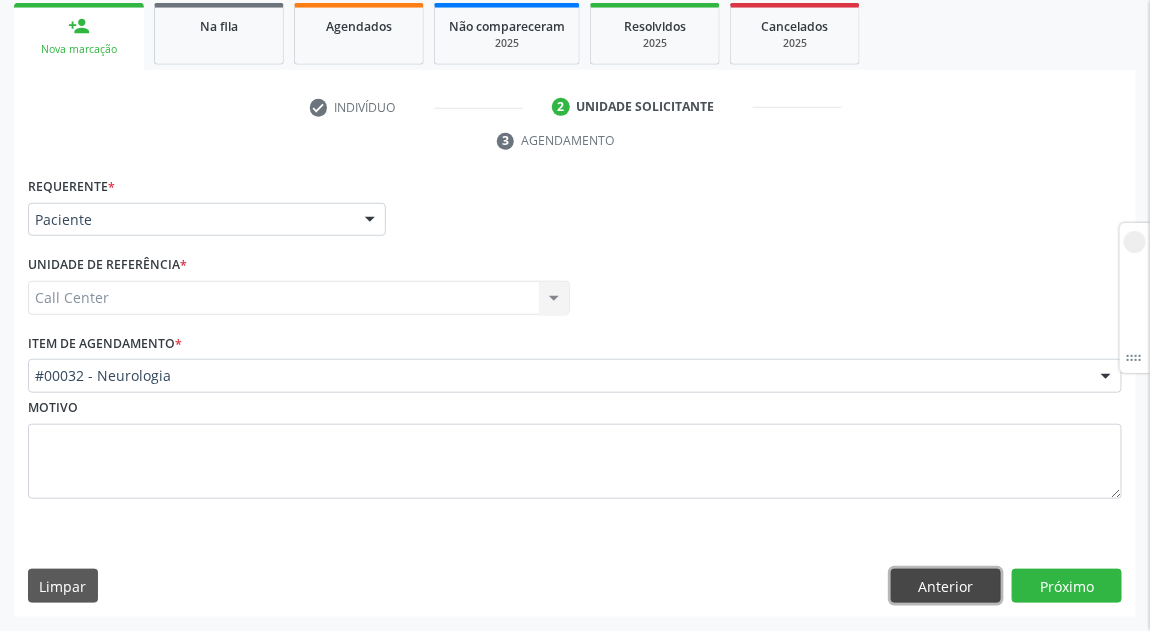 click on "Anterior" at bounding box center (946, 586) 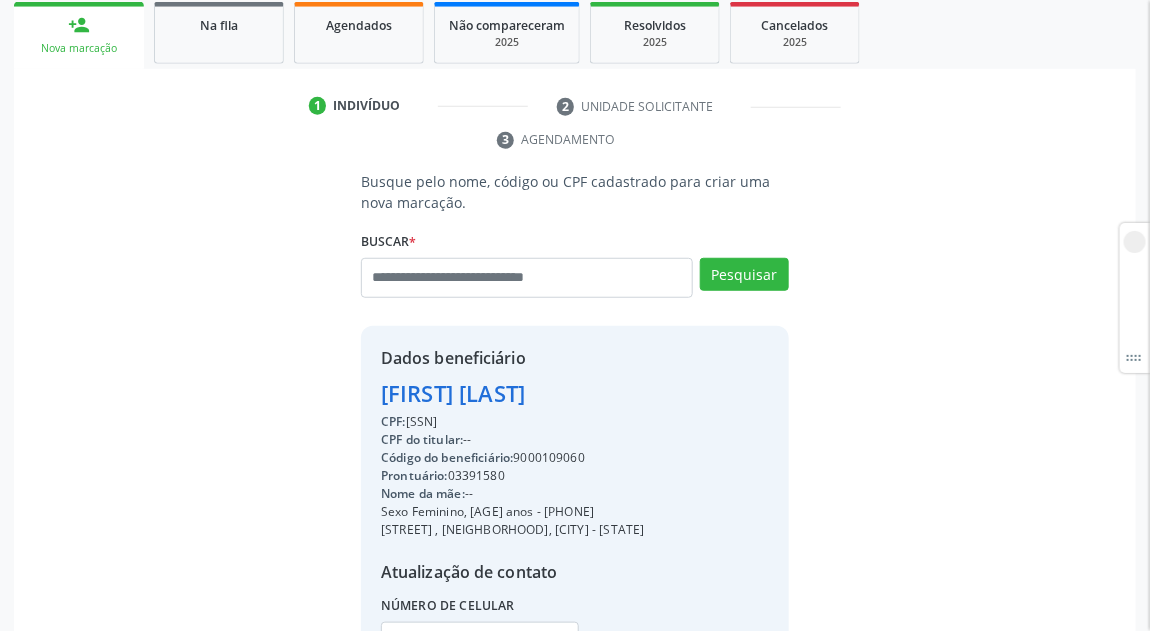 click on "Prontuário:
03391580" at bounding box center [512, 476] 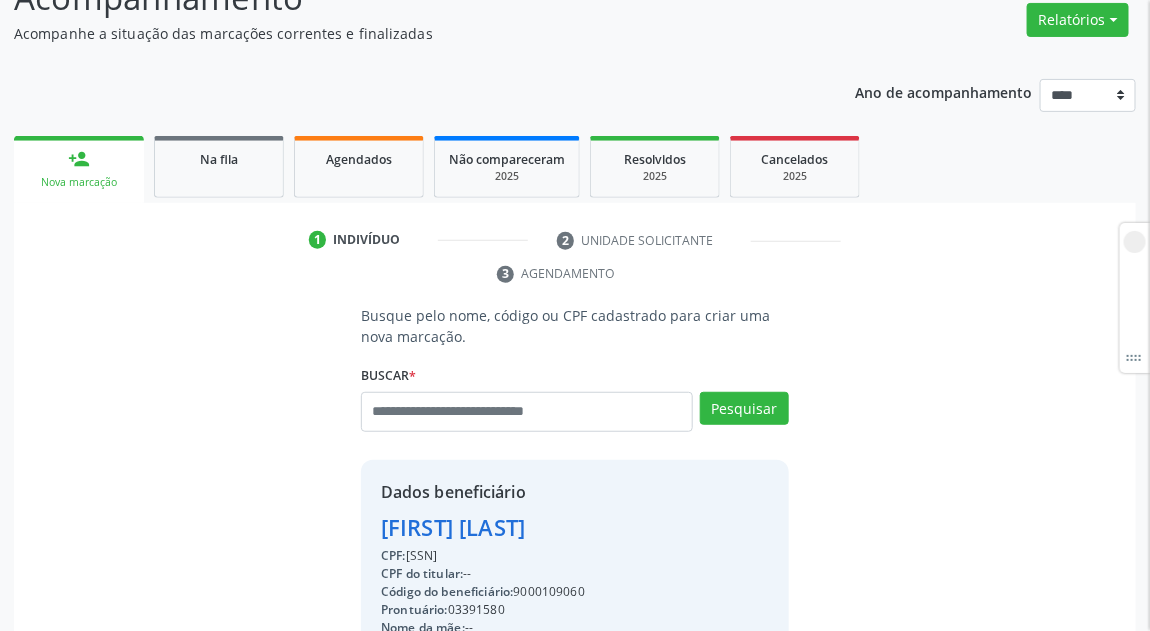 scroll, scrollTop: 0, scrollLeft: 0, axis: both 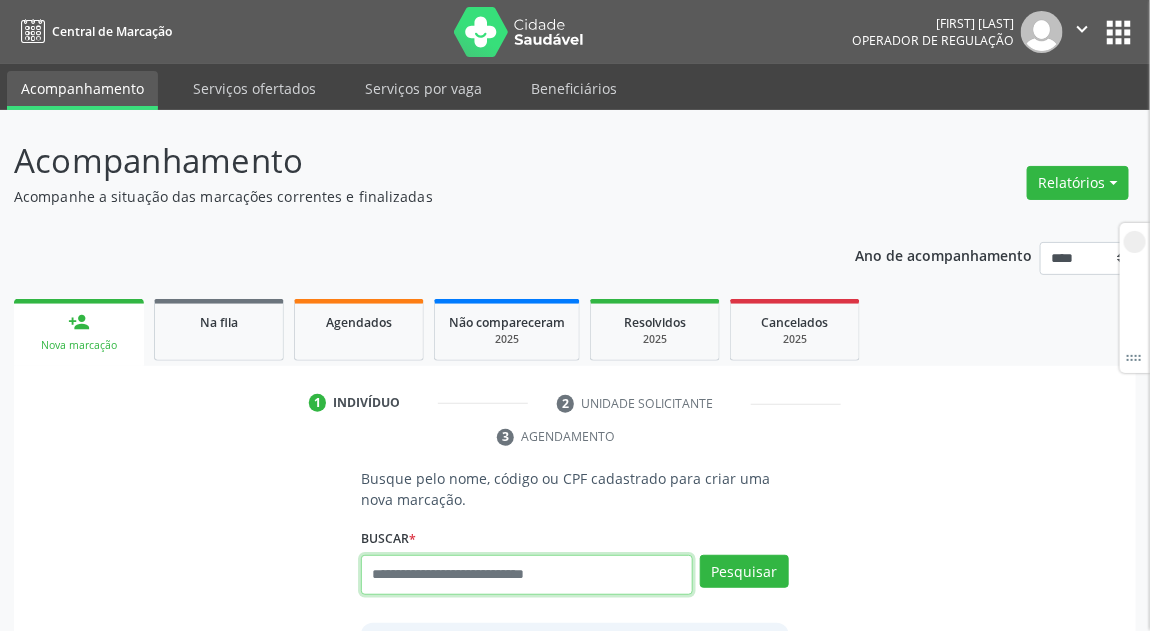 click at bounding box center (527, 575) 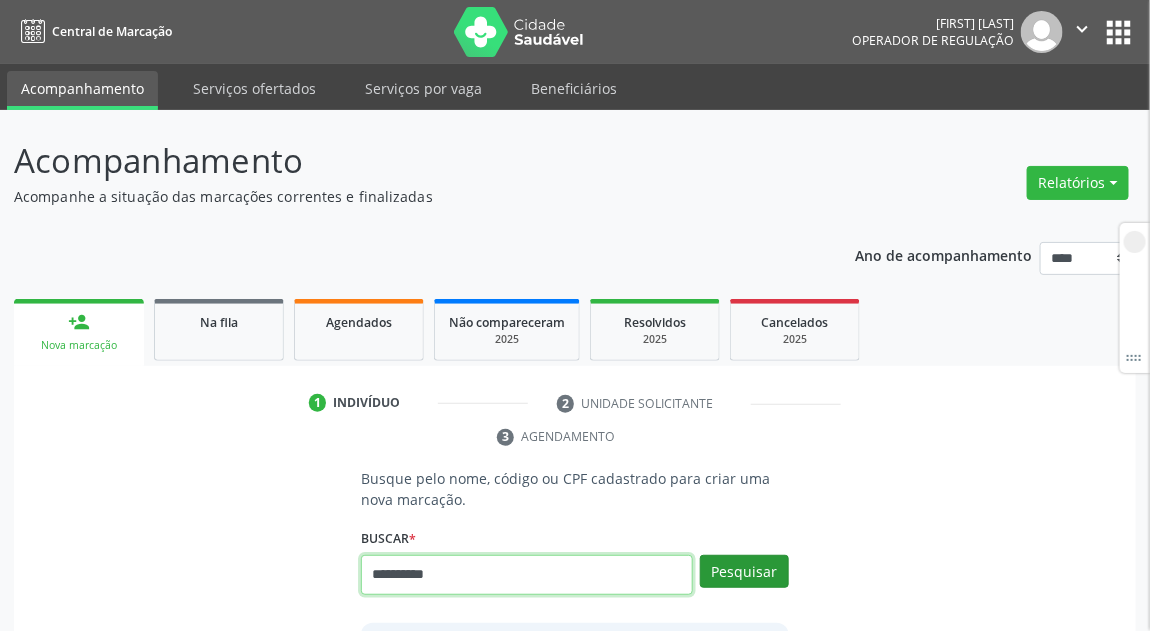 type on "**********" 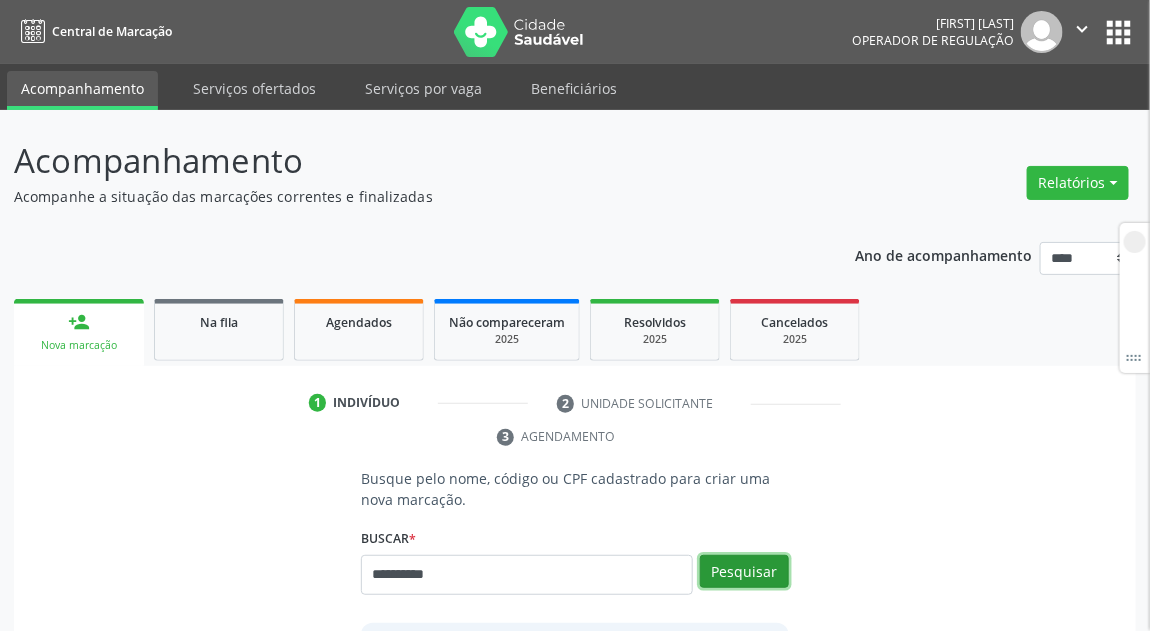 click on "Pesquisar" at bounding box center [744, 572] 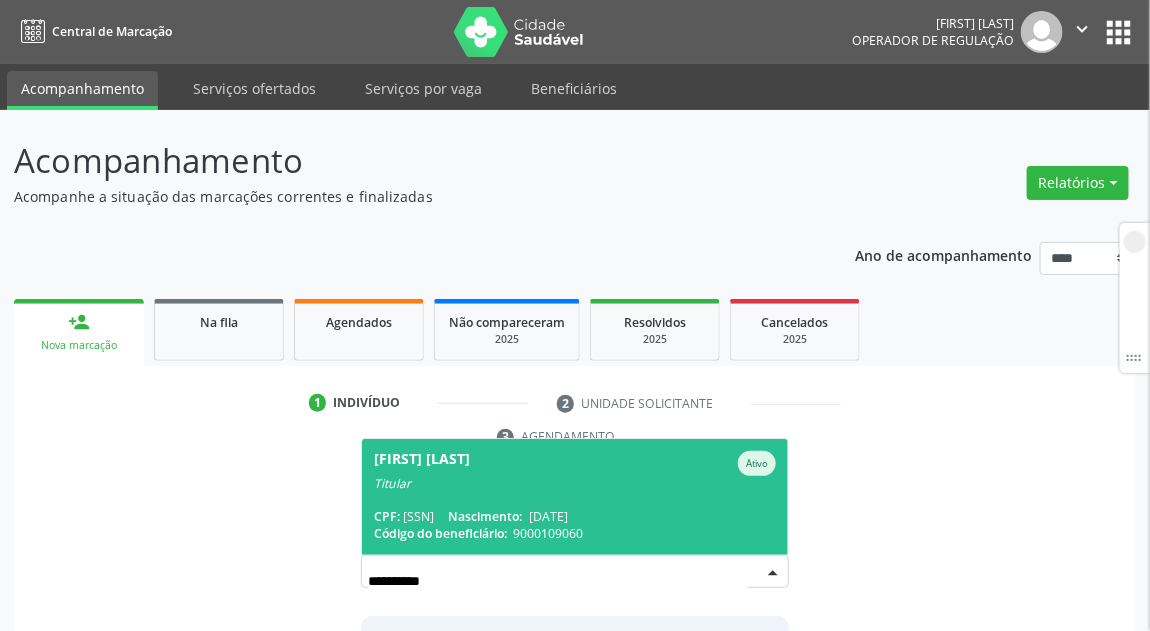click on "CPF:
123.893.904-04
Nascimento:
17/12/1953" at bounding box center (575, 516) 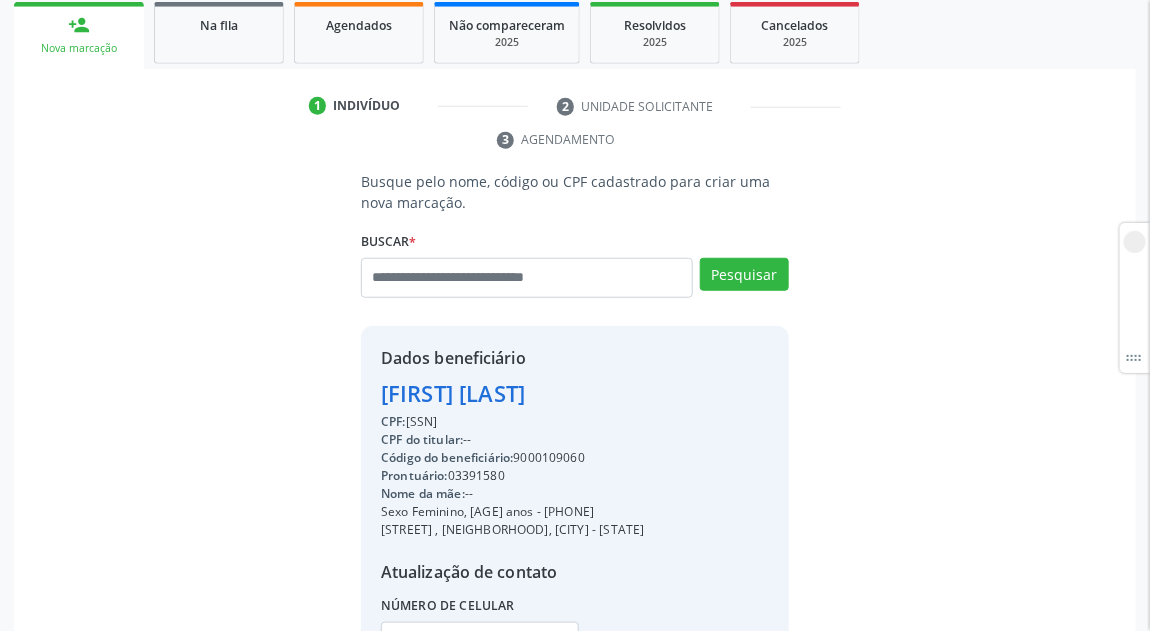 scroll, scrollTop: 300, scrollLeft: 0, axis: vertical 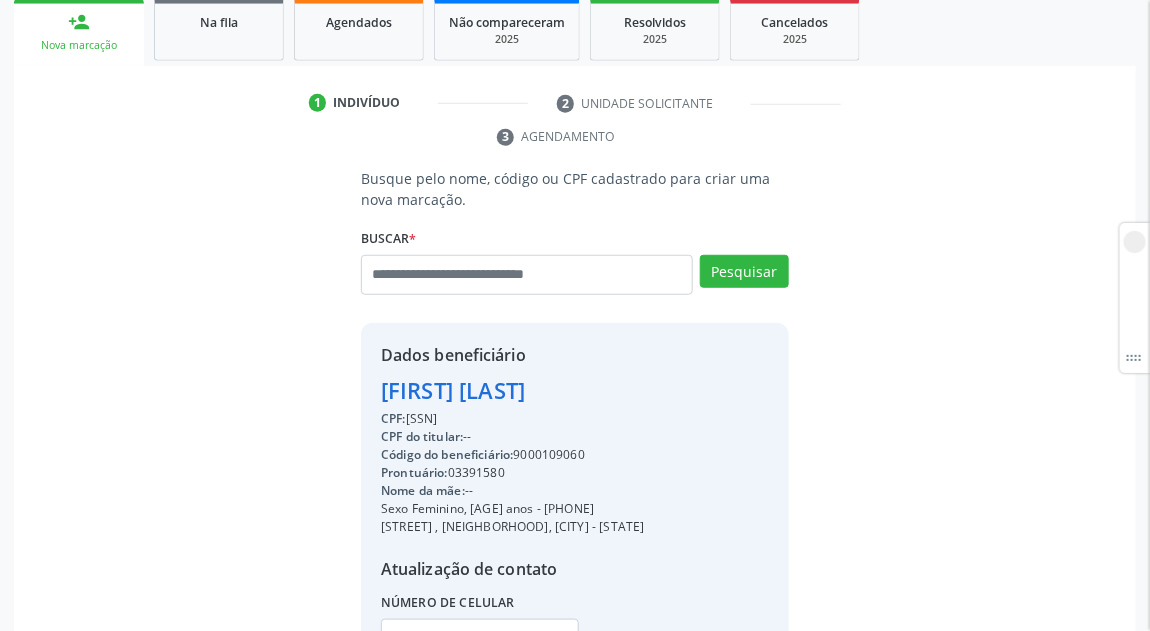 drag, startPoint x: 411, startPoint y: 415, endPoint x: 508, endPoint y: 417, distance: 97.020615 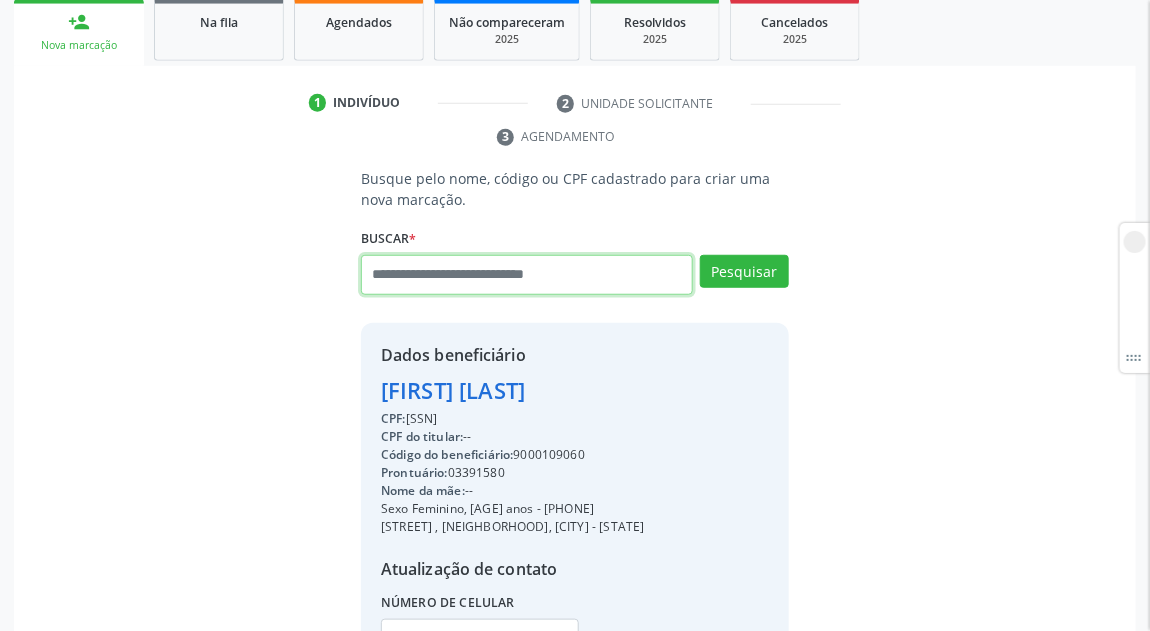 click at bounding box center (527, 275) 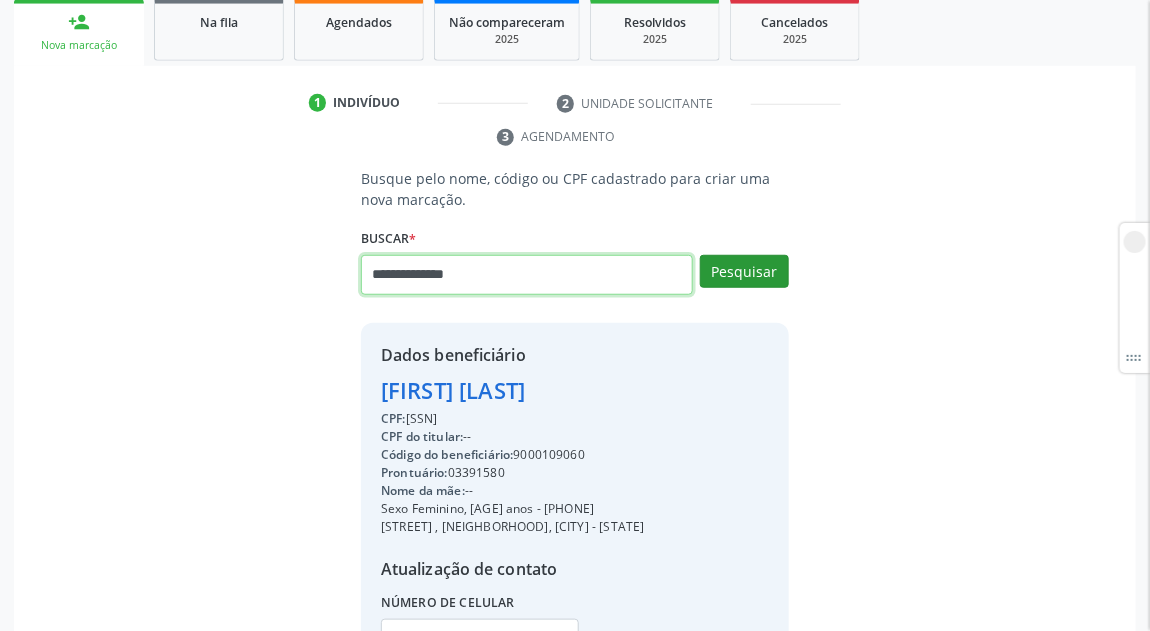 type on "**********" 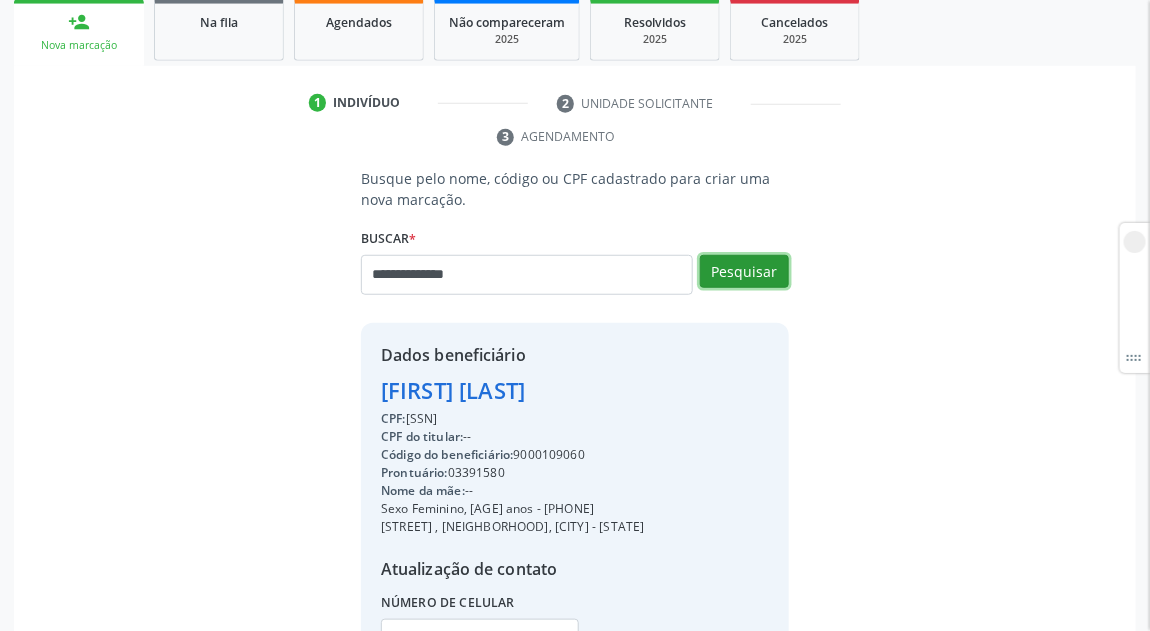 click on "Pesquisar" at bounding box center (744, 272) 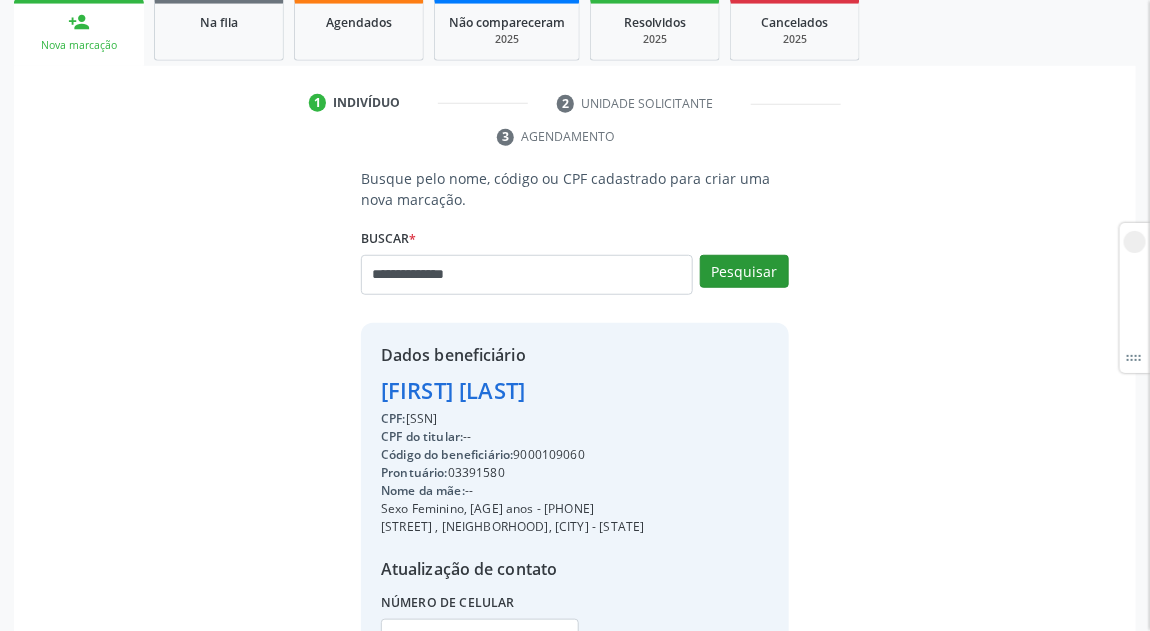 type on "**********" 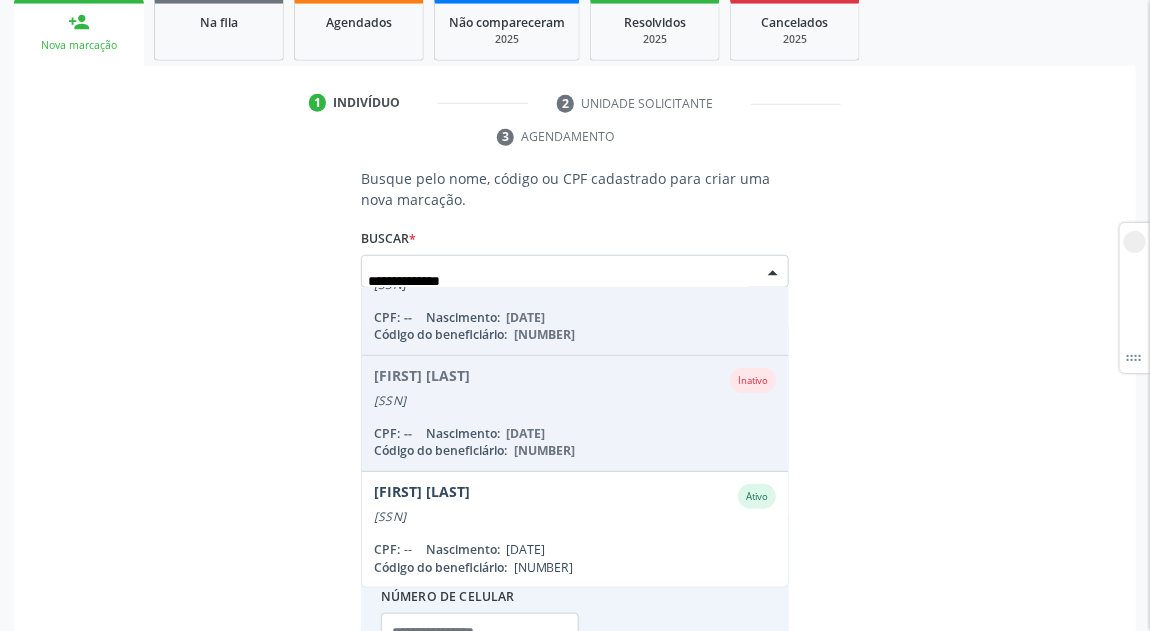 scroll, scrollTop: 285, scrollLeft: 0, axis: vertical 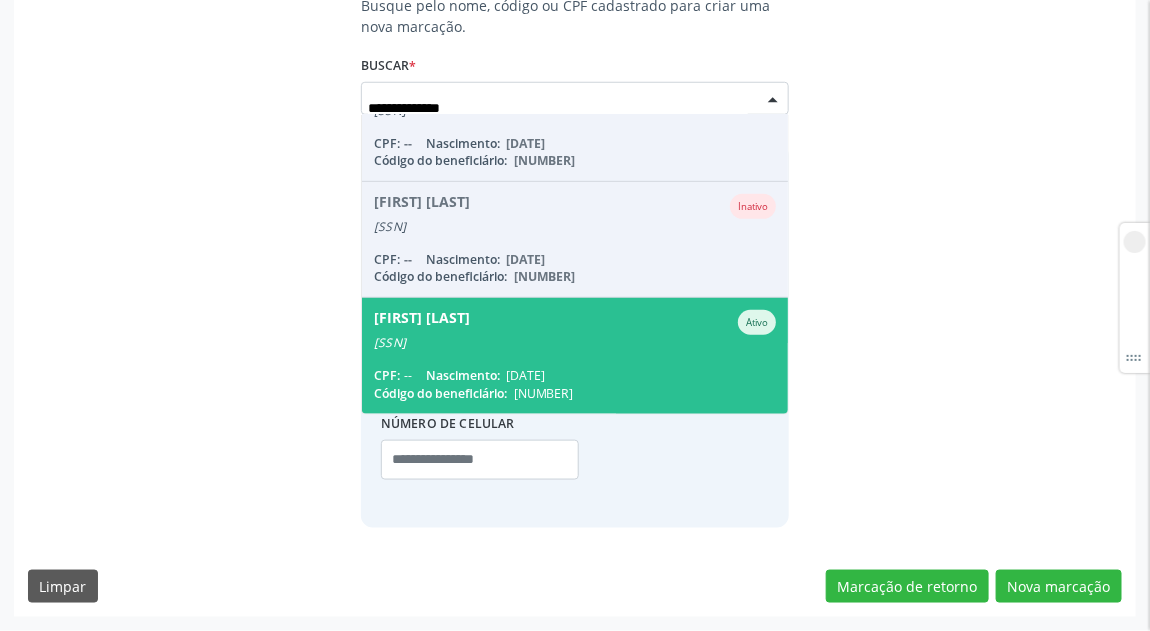 click on "CPF Titular: 123.893.904-04" at bounding box center (575, 343) 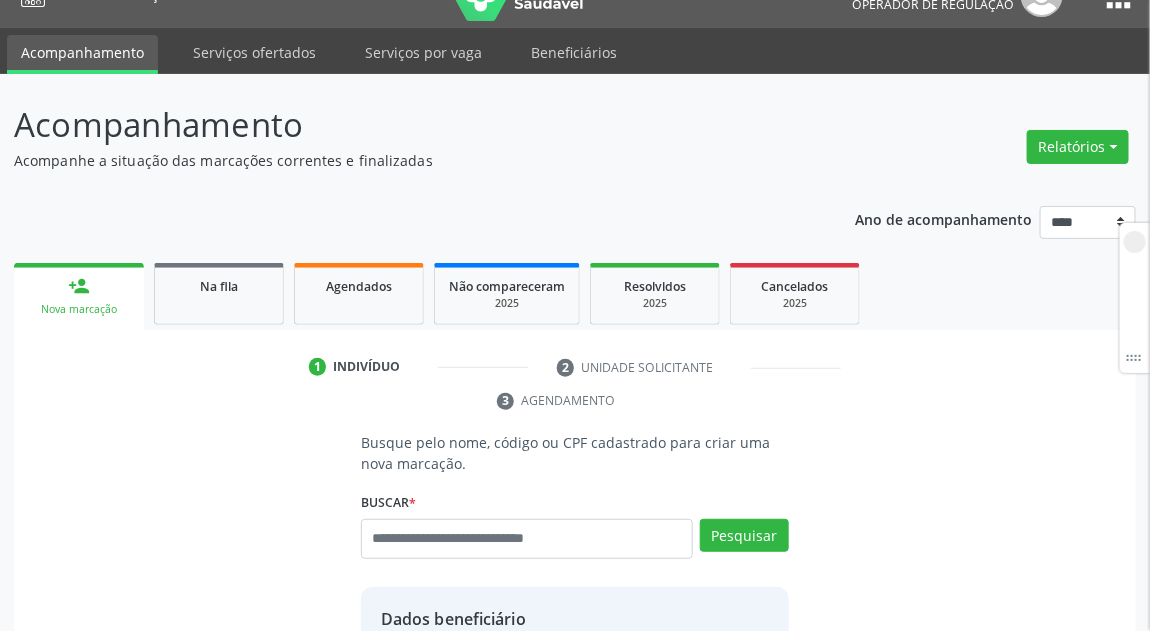 scroll, scrollTop: 24, scrollLeft: 0, axis: vertical 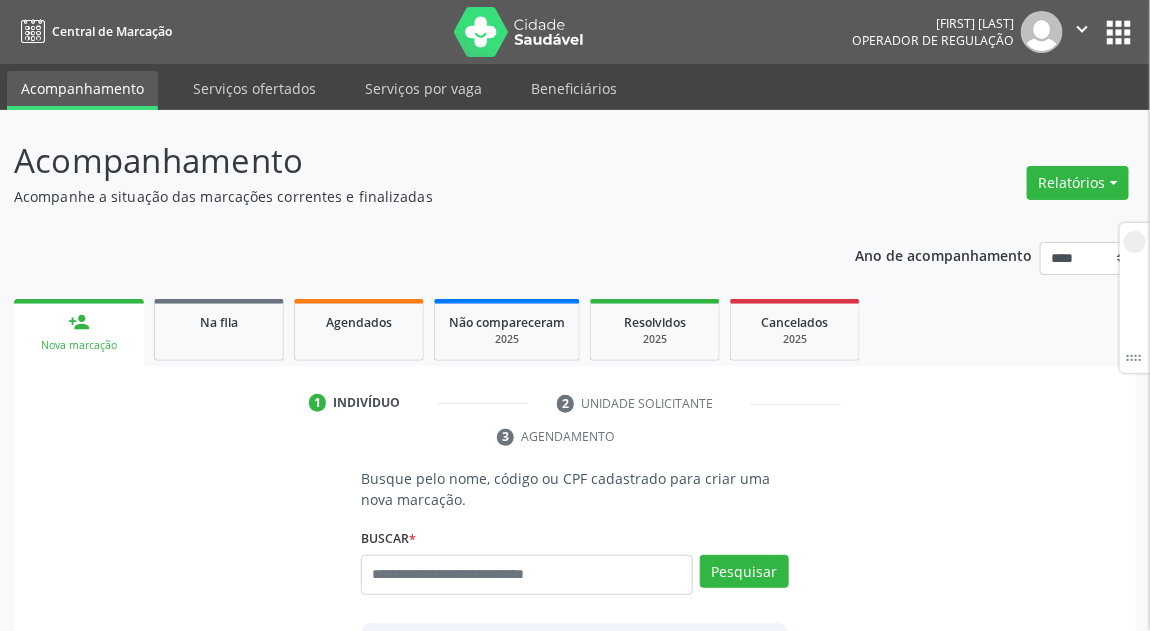click on "Ano de acompanhamento
**** **** **** **** ****
person_add
Nova marcação
Na fila   Agendados   Não compareceram
2025
Resolvidos
2025
Cancelados
2025
1
Indivíduo
2
Unidade solicitante
3
Agendamento
Busque pelo nome, código ou CPF cadastrado para criar uma nova marcação.
Buscar
*
Busque por nome, código ou CPF
Nenhum resultado encontrado para: "   "
Digite nome, código ou CPF
Pesquisar
Nenhum beneficiário selecionado
Limpar
Marcação de retorno
Nova marcação
Requerente
*
Médico(a)         Médico(a)   Enfermeiro(a)   Paciente
Nenhum resultado encontrado para: "   "
Não há nenhuma opção para ser exibida.
UF" at bounding box center [575, 550] 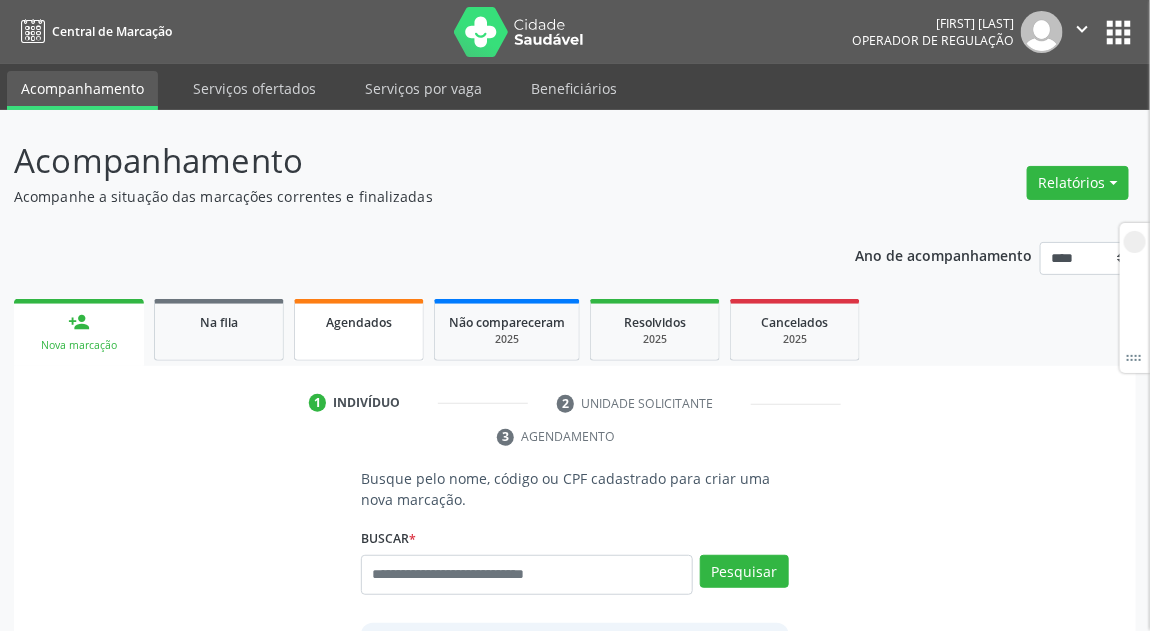 click on "Agendados" at bounding box center (359, 322) 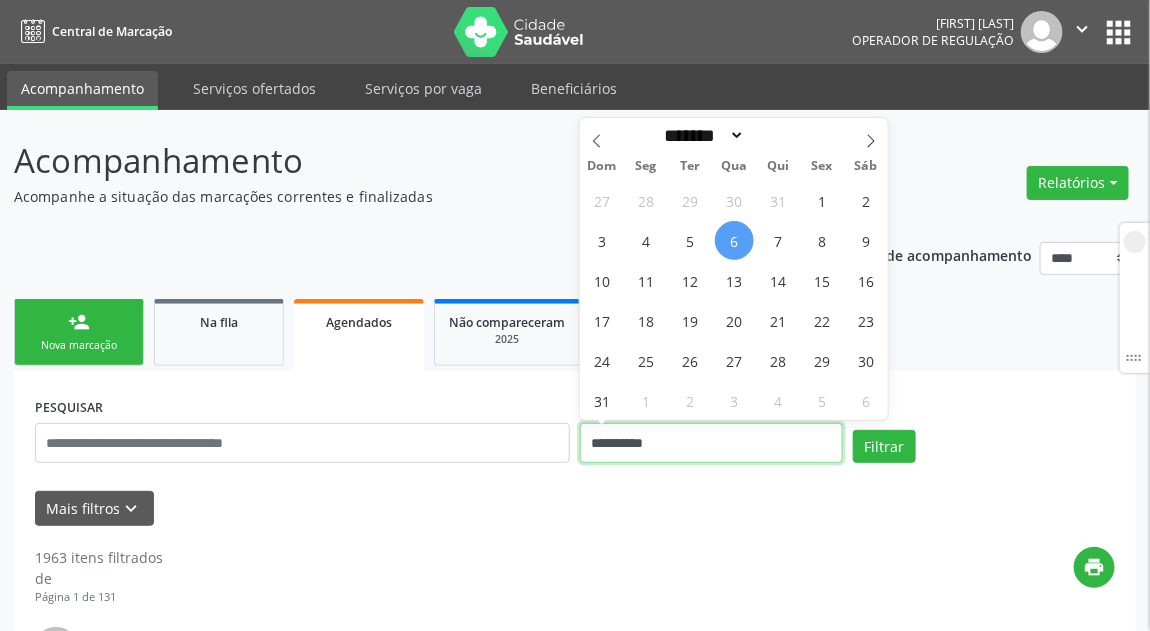 click on "**********" at bounding box center [711, 443] 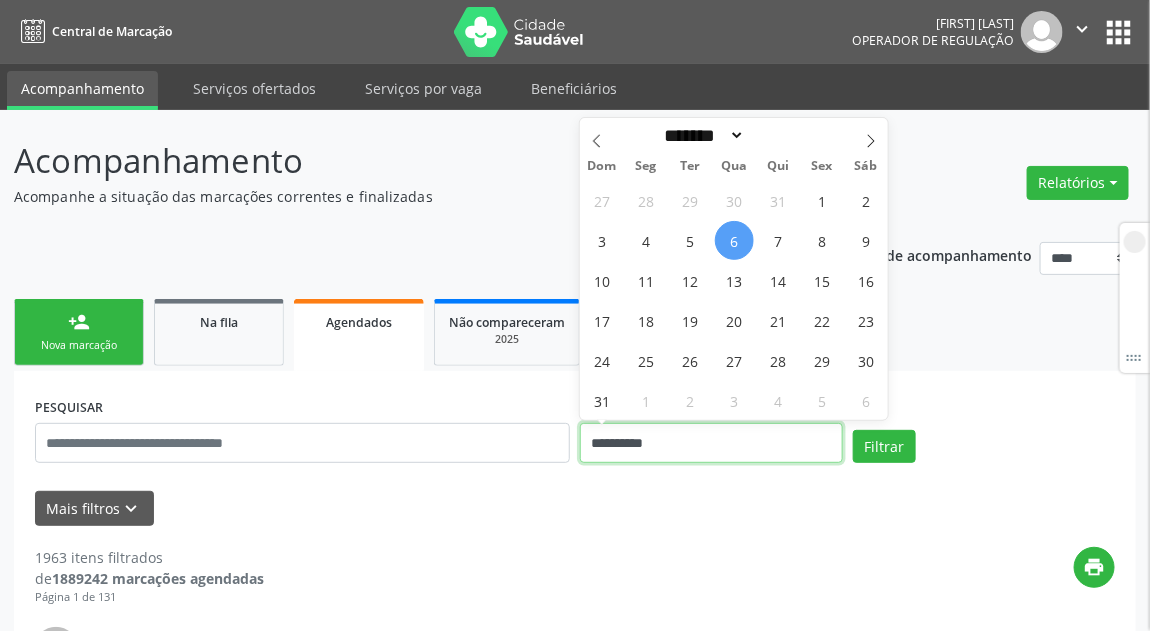 type 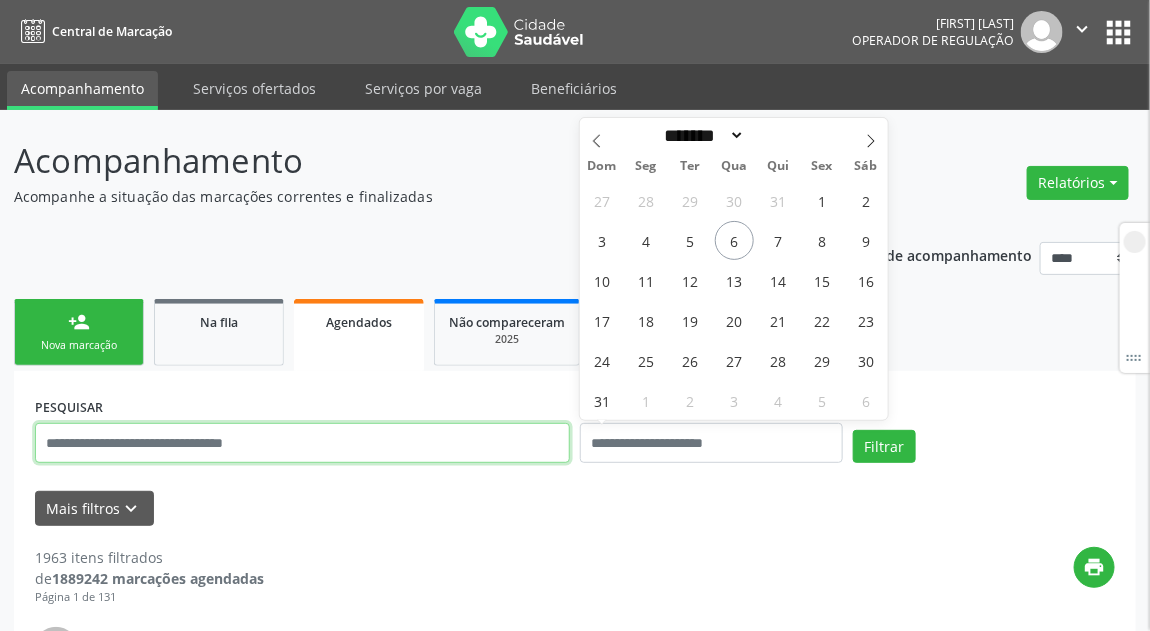 click at bounding box center (302, 443) 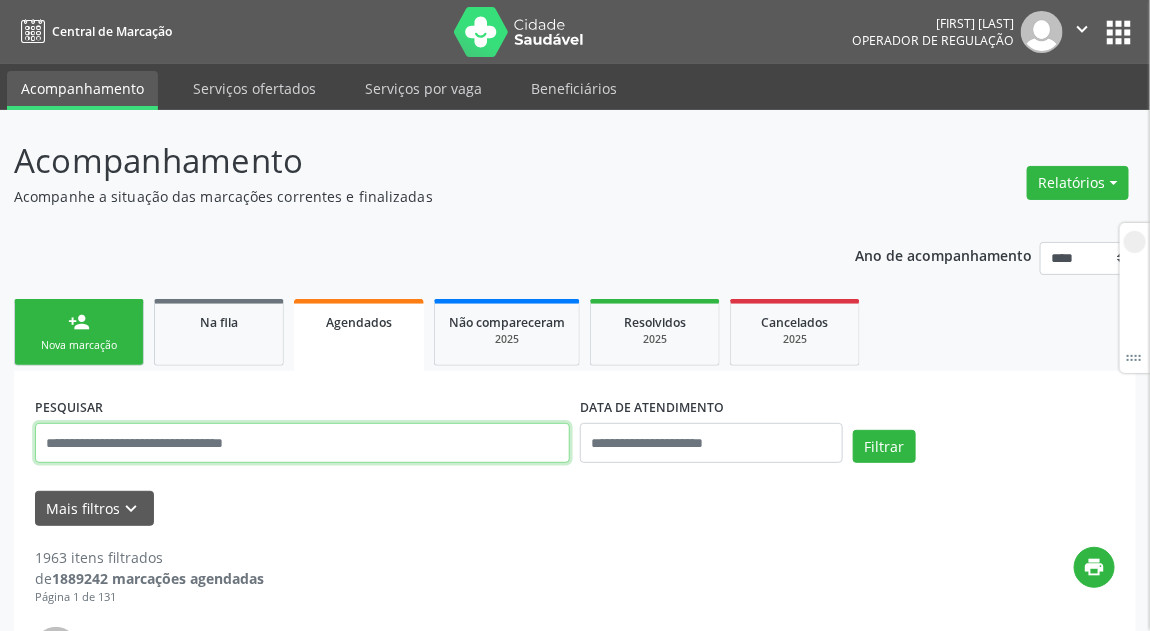 paste on "**********" 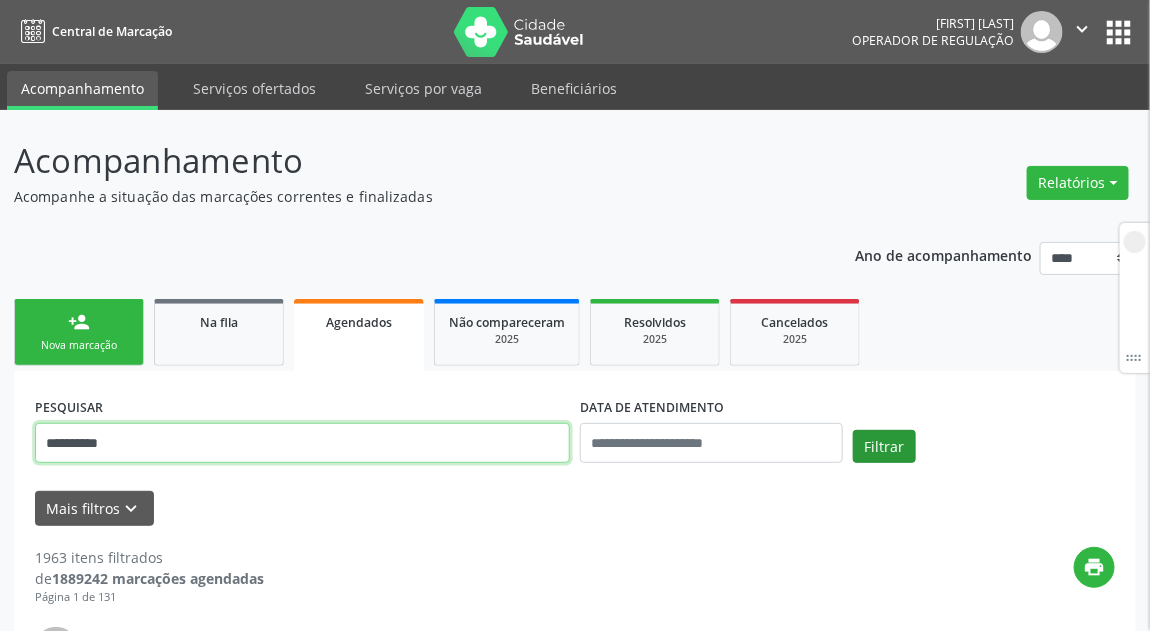 type on "**********" 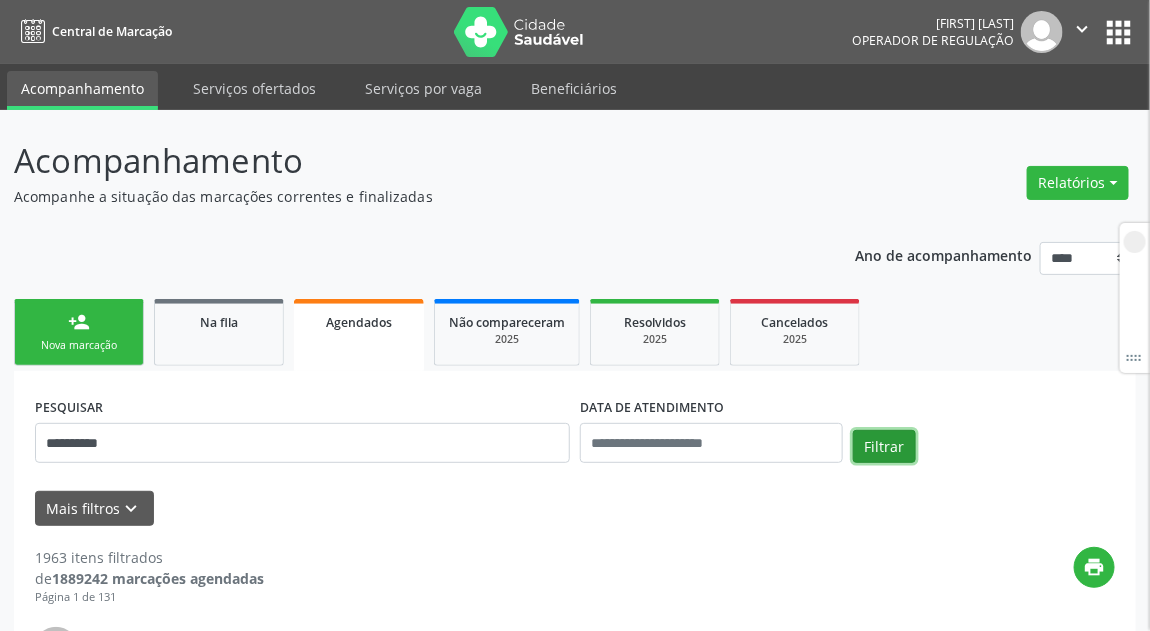 click on "Filtrar" at bounding box center [884, 447] 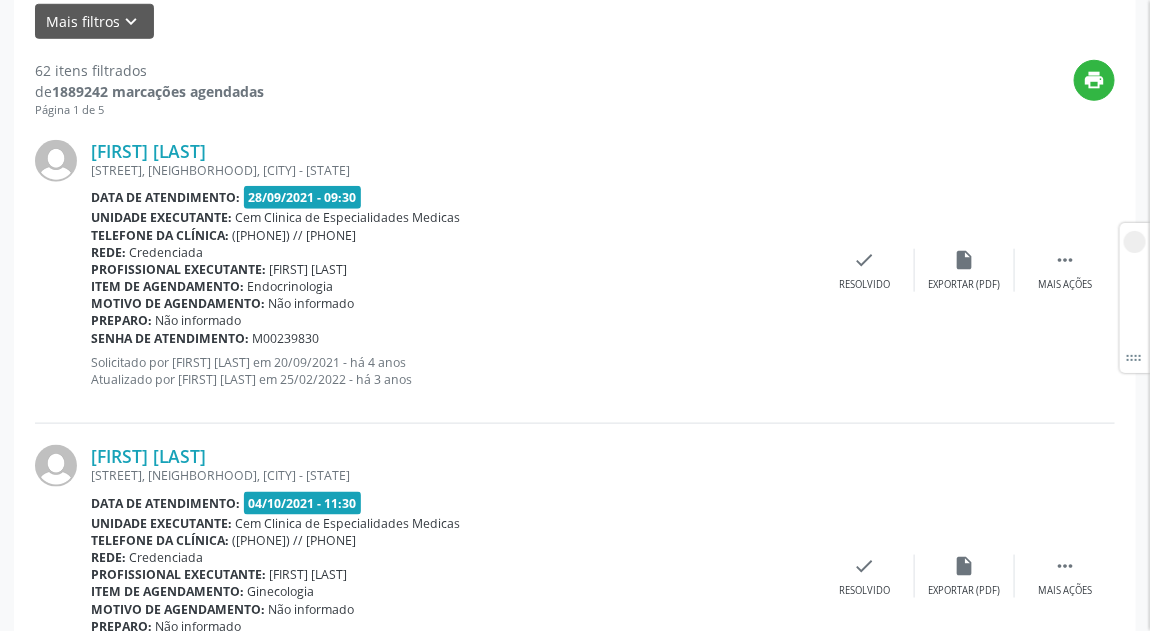 scroll, scrollTop: 505, scrollLeft: 0, axis: vertical 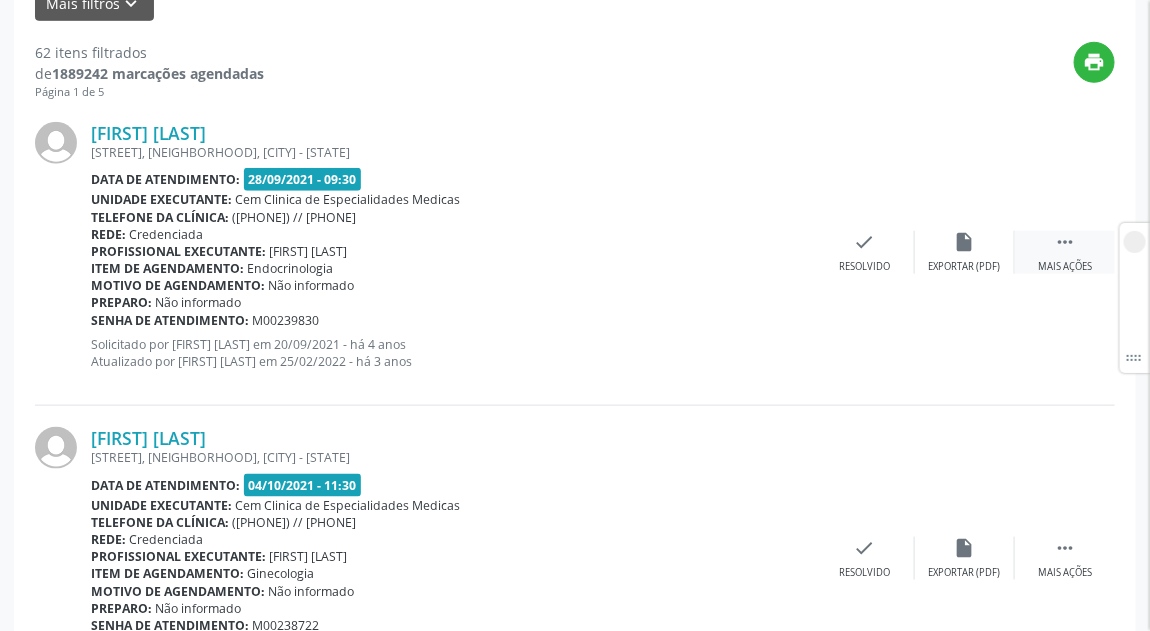 click on "" at bounding box center [1065, 242] 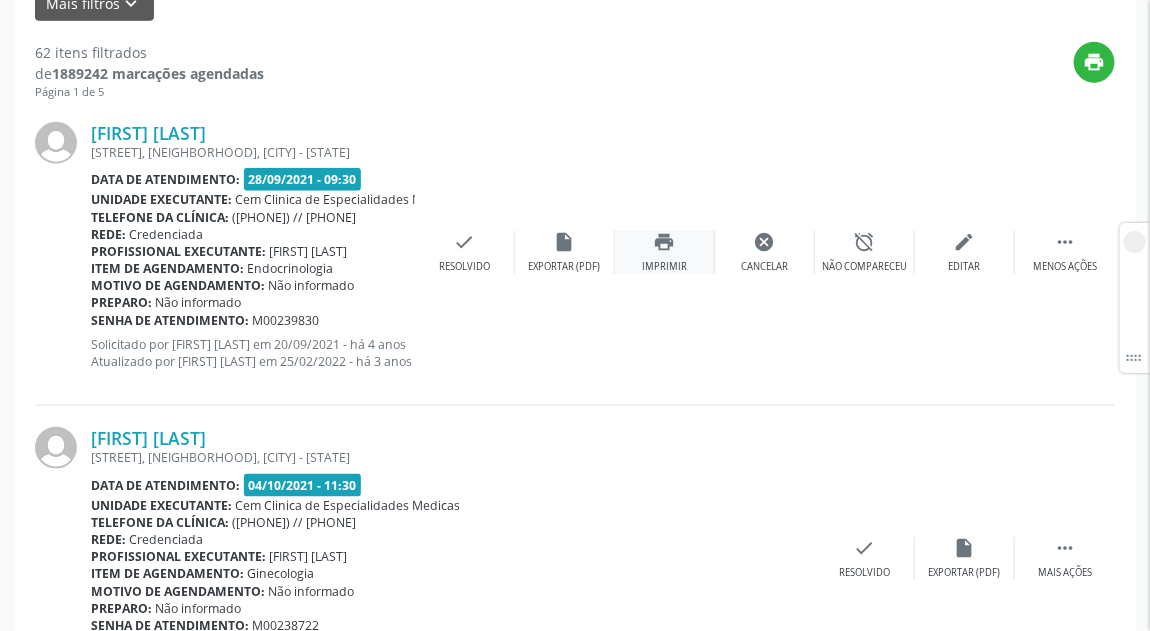 click on "Imprimir" at bounding box center [664, 267] 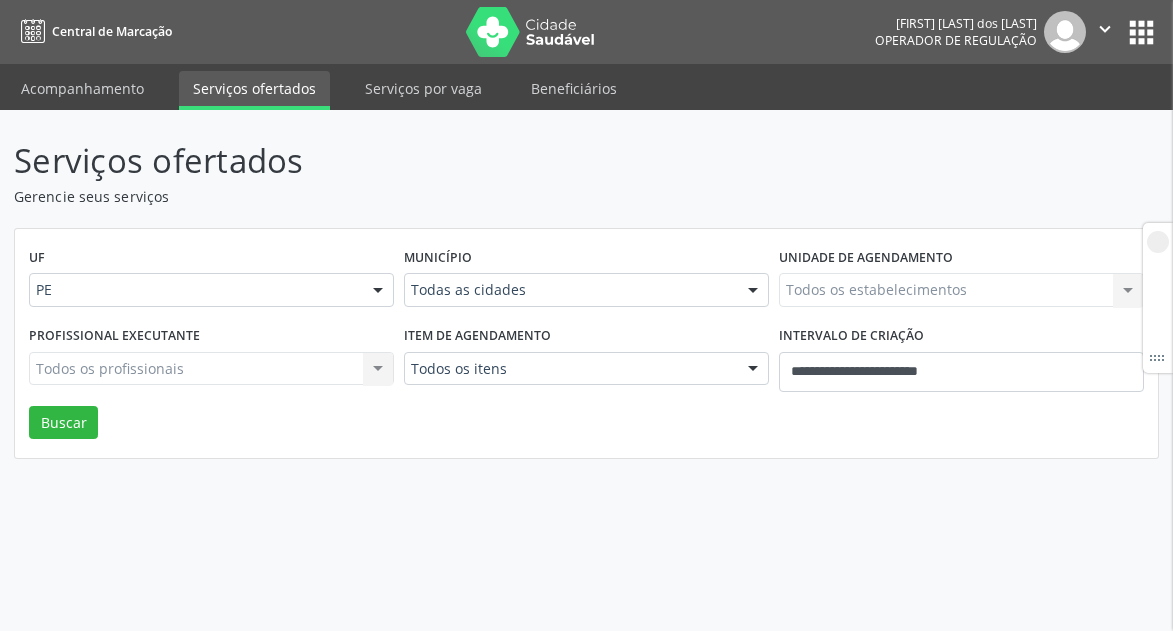 scroll, scrollTop: 0, scrollLeft: 0, axis: both 